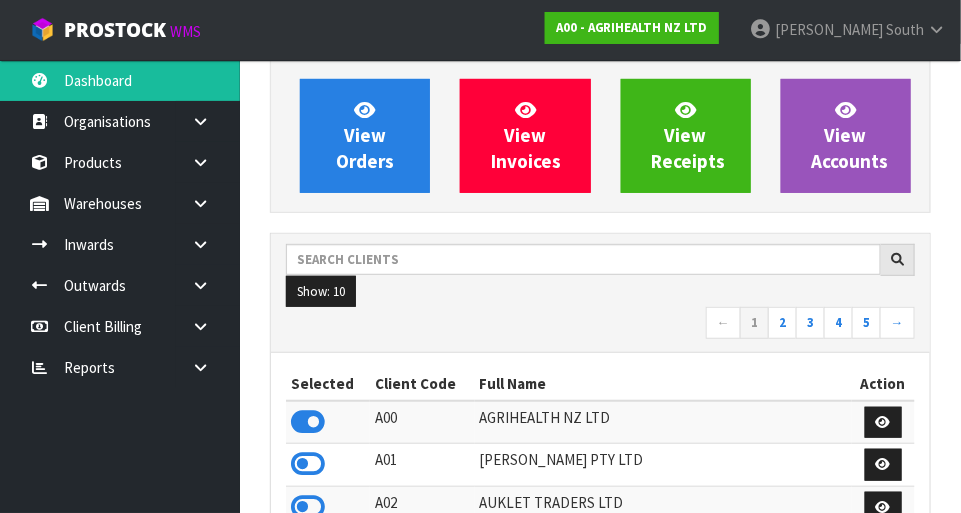 scroll, scrollTop: 0, scrollLeft: 0, axis: both 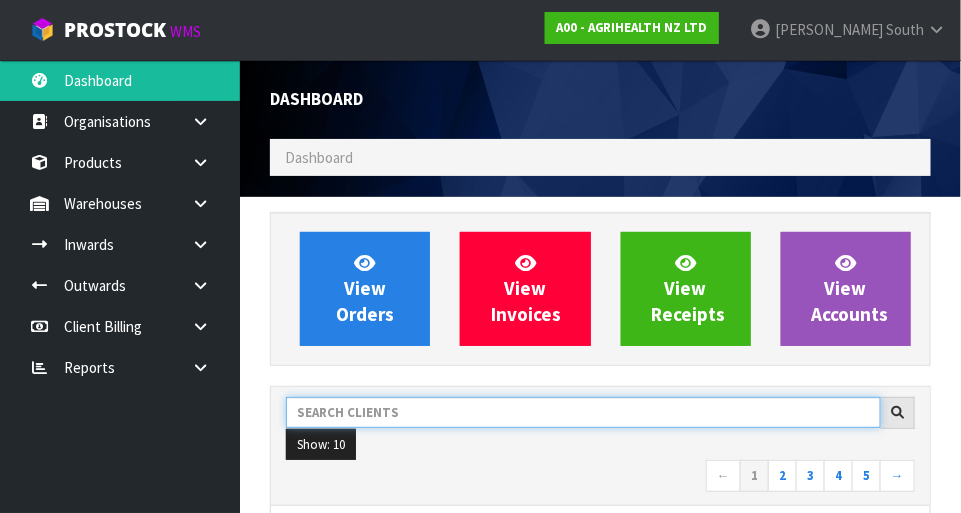 click at bounding box center [583, 412] 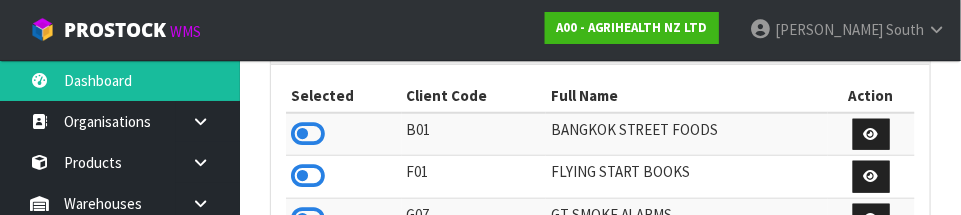 scroll, scrollTop: 392, scrollLeft: 0, axis: vertical 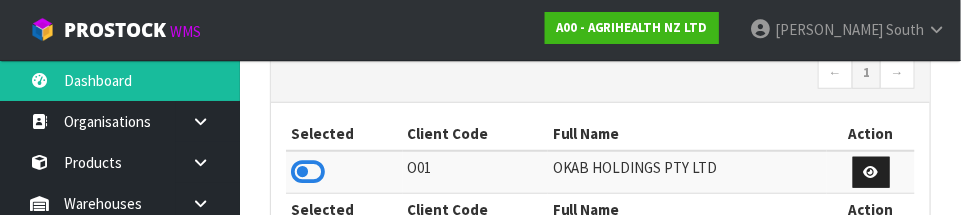 type on "OKA" 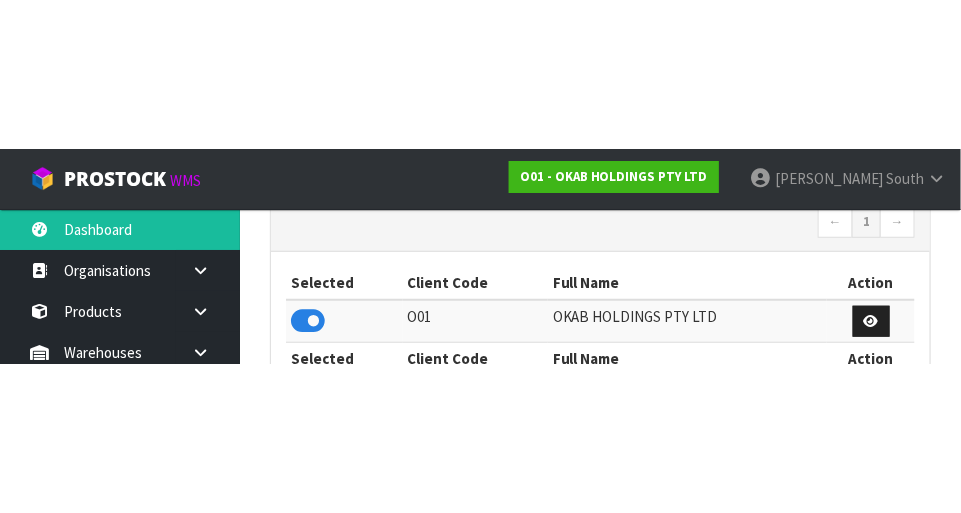 scroll, scrollTop: 402, scrollLeft: 0, axis: vertical 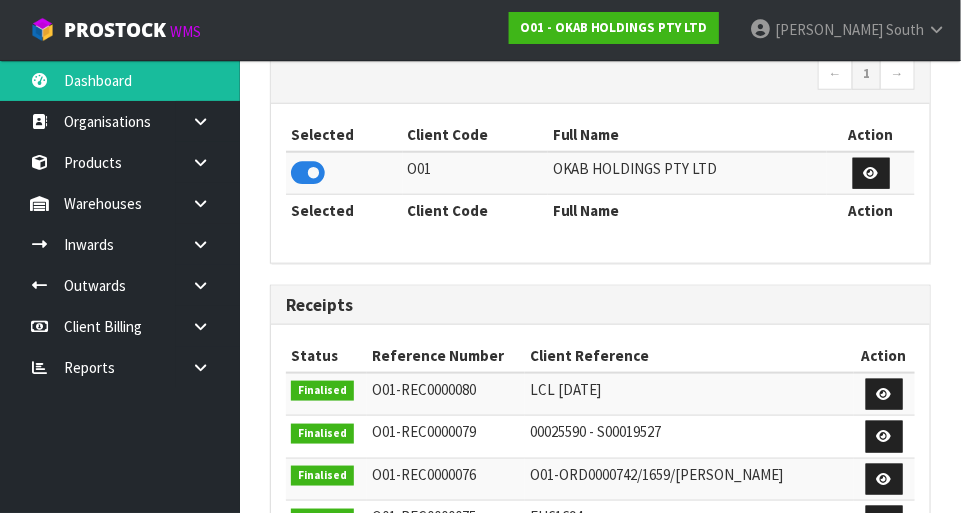 click on "Selected
Client Code
Full Name
Action
O01
OKAB HOLDINGS PTY LTD
Selected
Client Code
Full Name
Action" at bounding box center (600, 183) 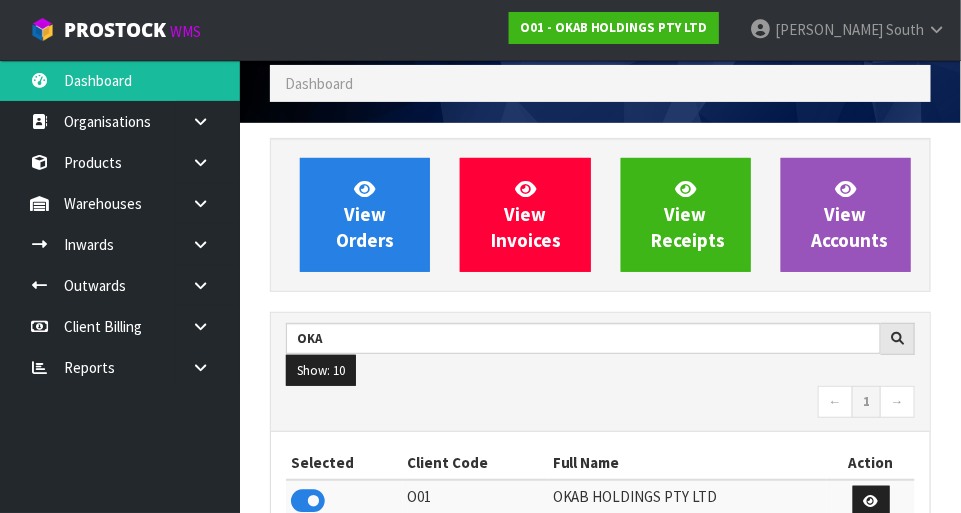 scroll, scrollTop: 0, scrollLeft: 0, axis: both 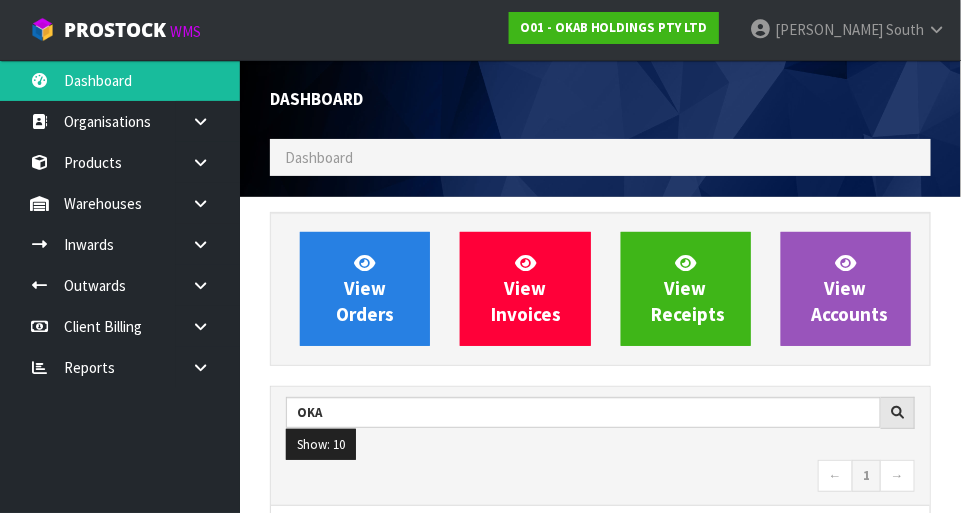 click at bounding box center (208, 203) 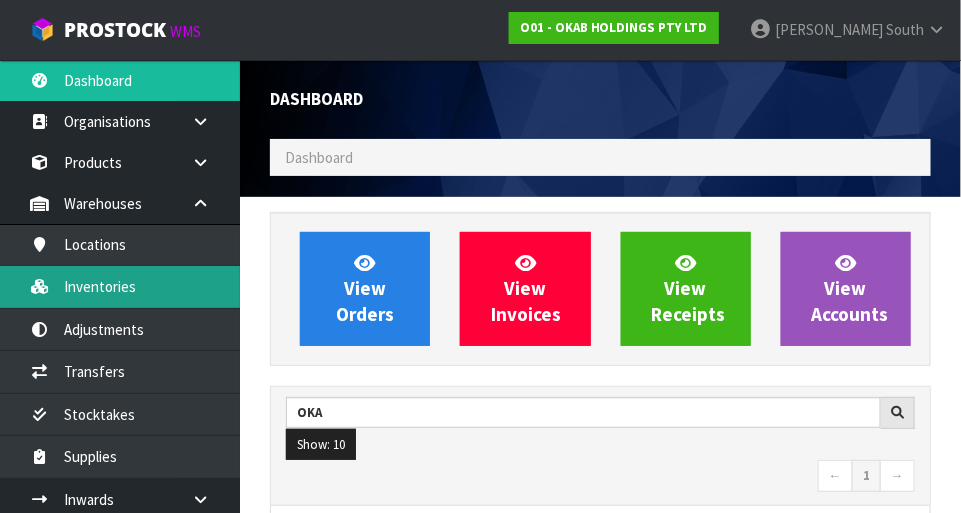 click on "Inventories" at bounding box center (120, 286) 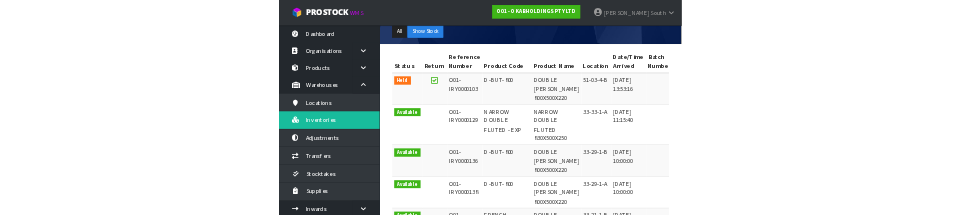 scroll, scrollTop: 0, scrollLeft: 0, axis: both 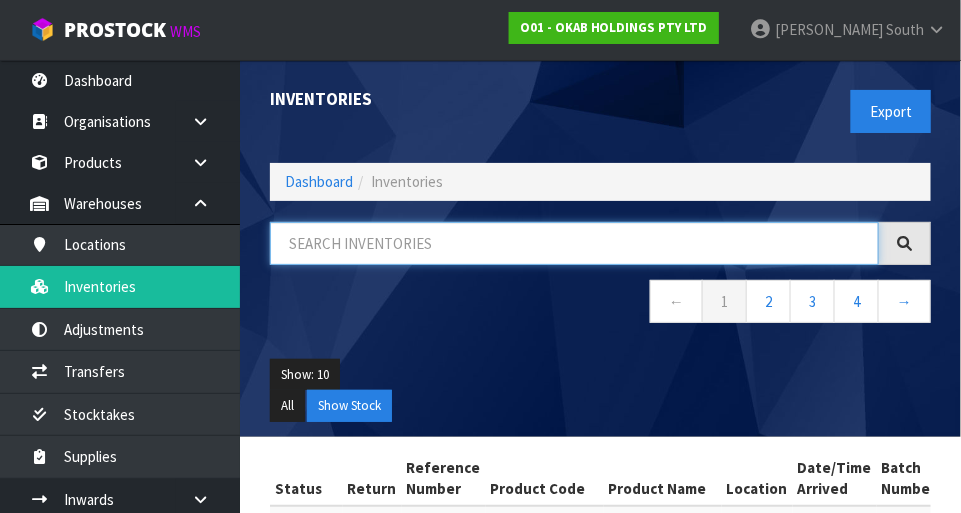 click at bounding box center (574, 243) 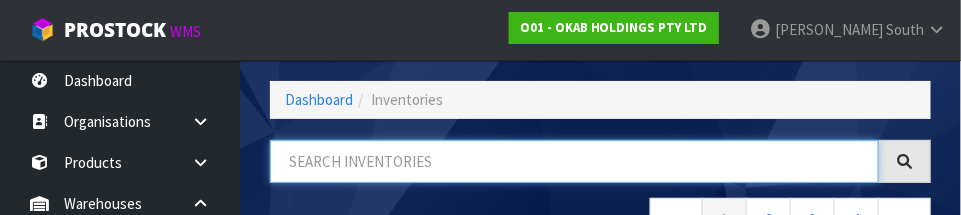 scroll, scrollTop: 135, scrollLeft: 0, axis: vertical 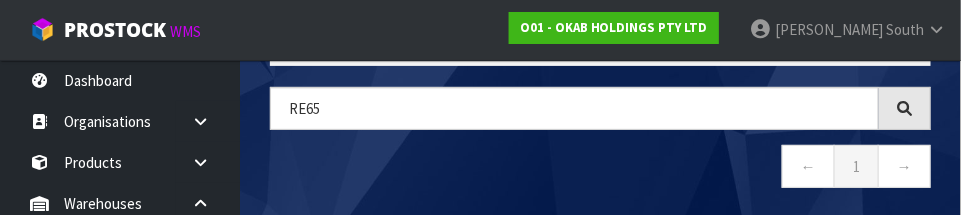 click on "←
1
→" at bounding box center (600, 169) 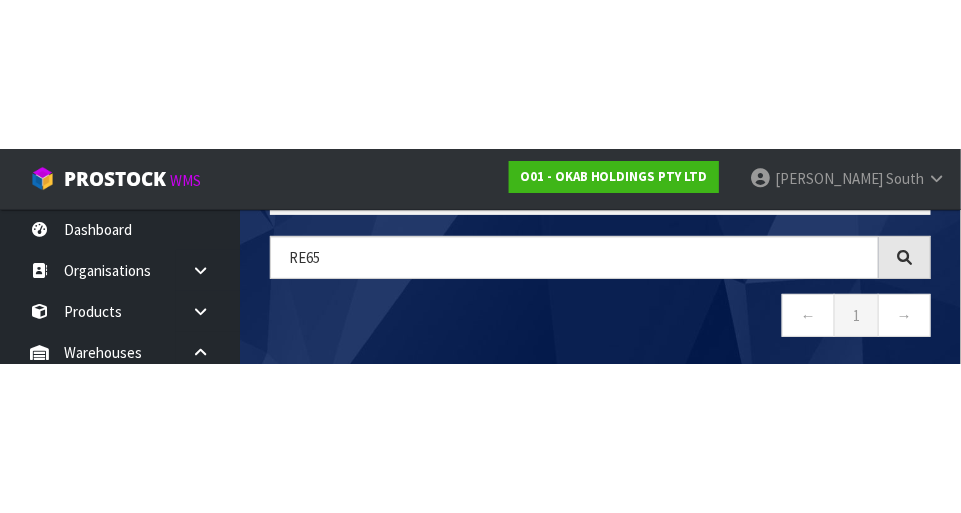 scroll, scrollTop: 112, scrollLeft: 0, axis: vertical 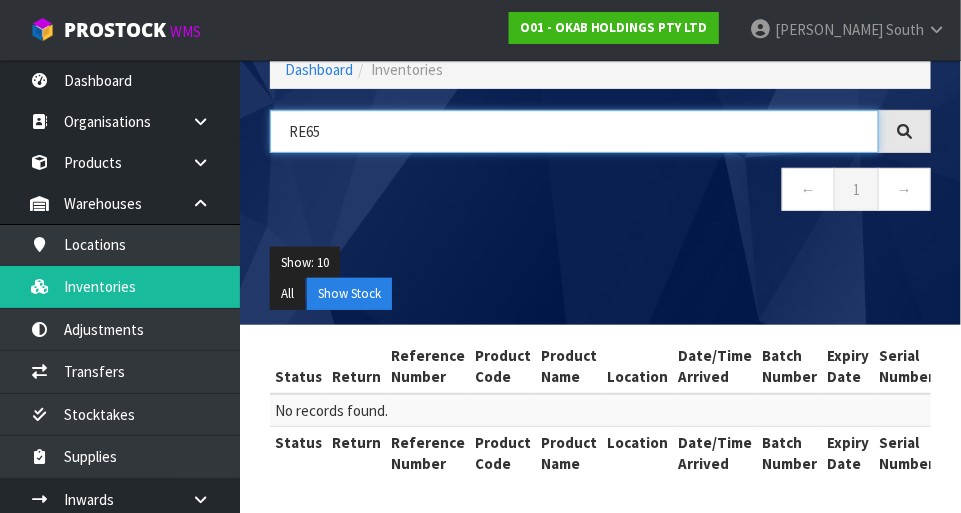 click on "RE65" at bounding box center (574, 131) 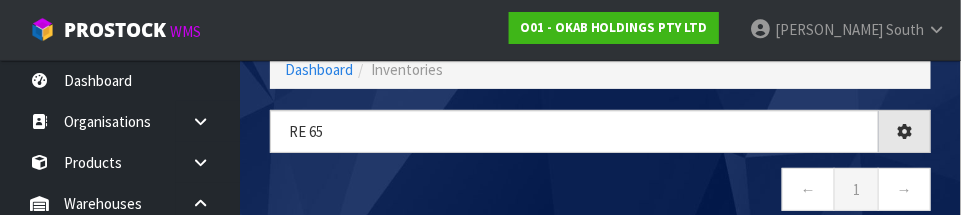 click on "RE 65
←
1
→" at bounding box center (600, 171) 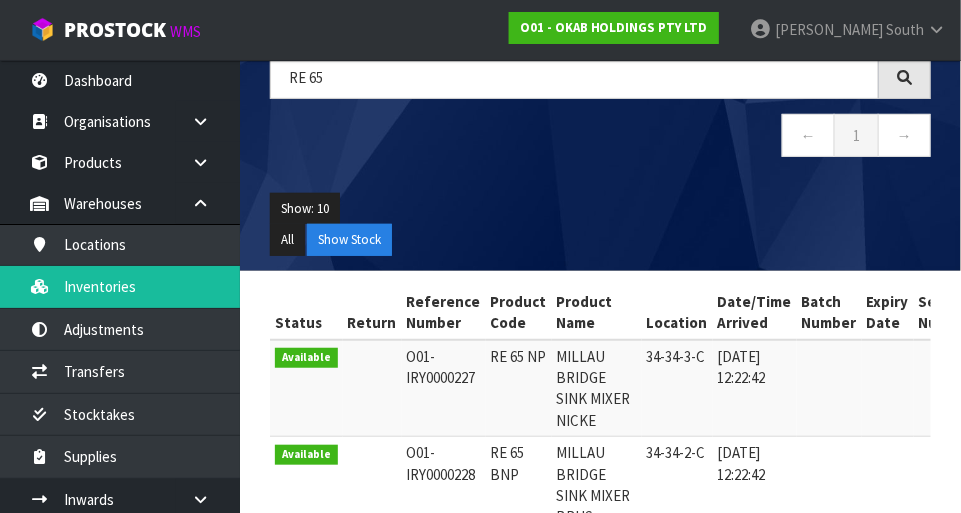 scroll, scrollTop: 166, scrollLeft: 0, axis: vertical 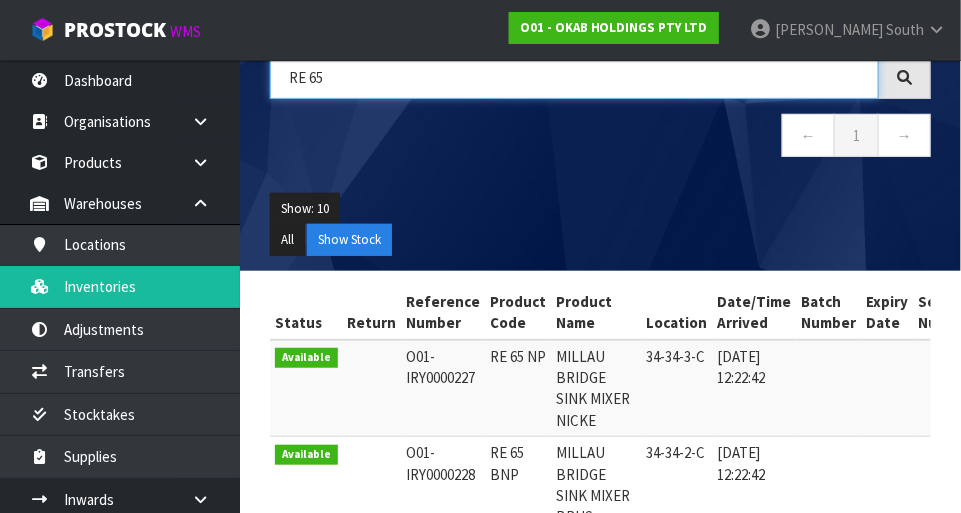 click on "RE 65" at bounding box center [574, 77] 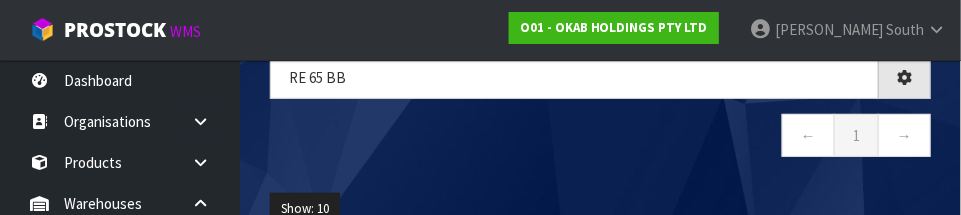 click on "←
1
→" at bounding box center (600, 138) 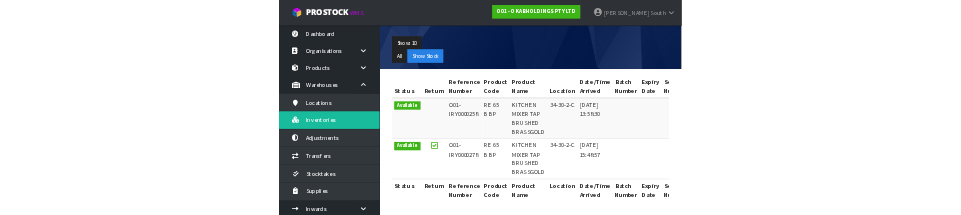scroll, scrollTop: 0, scrollLeft: 0, axis: both 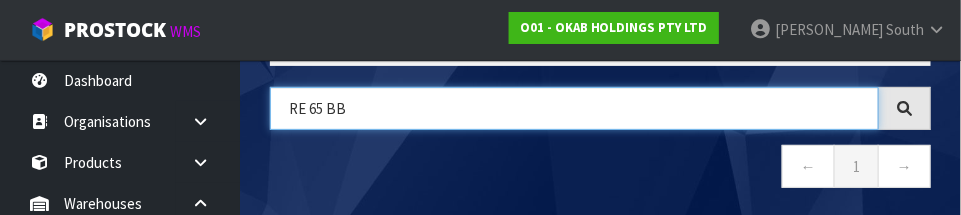 click on "RE 65 BB" at bounding box center [574, 108] 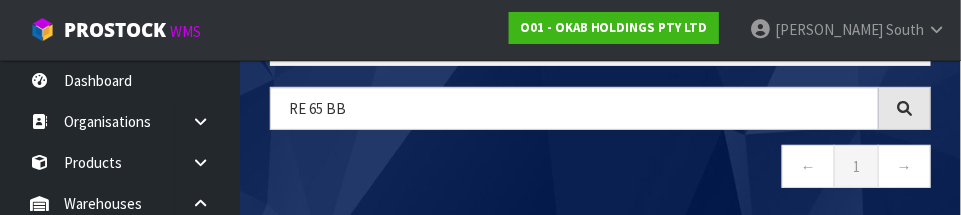 click on "Inventories
Export
Dashboard Inventories
RE 65 BB
←
1
→
Show: 10
5
10
25
50
All
Show Stock" at bounding box center (600, 113) 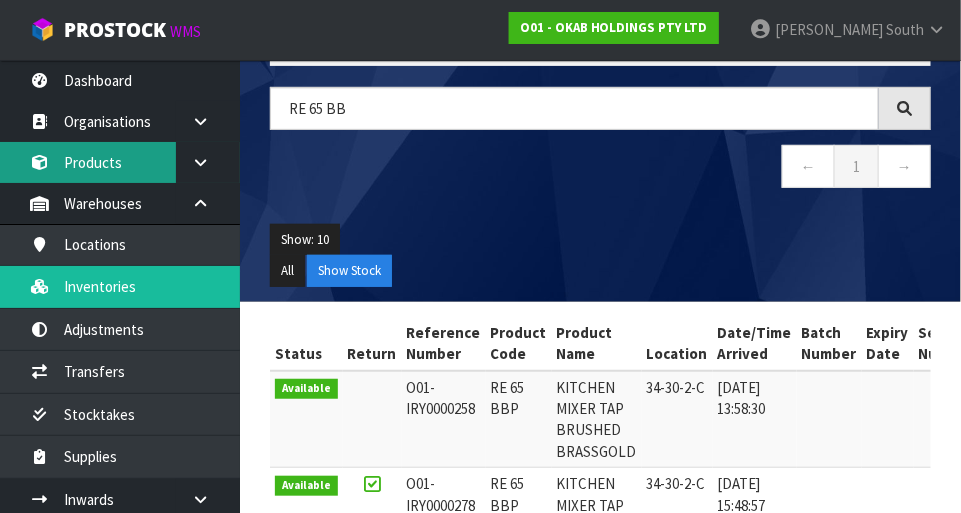 click on "Products" at bounding box center (120, 162) 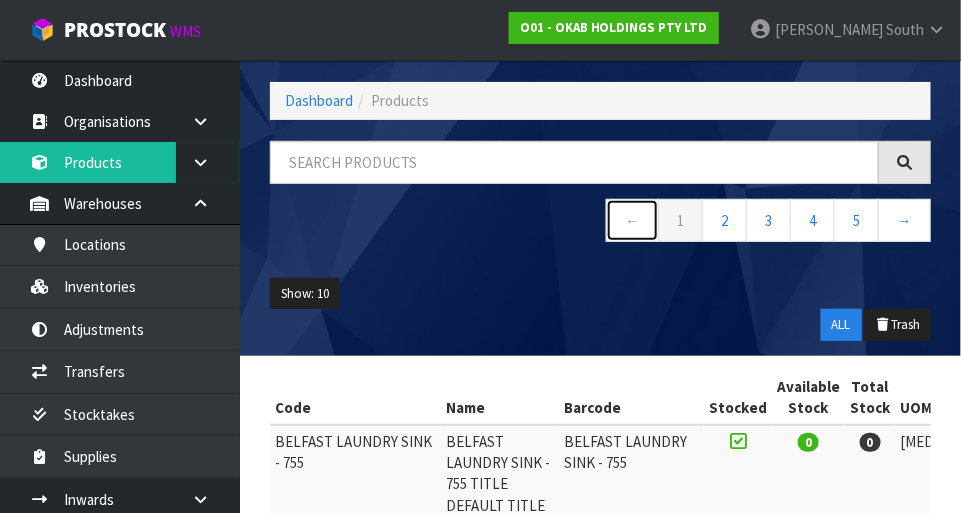 click on "←" at bounding box center [632, 220] 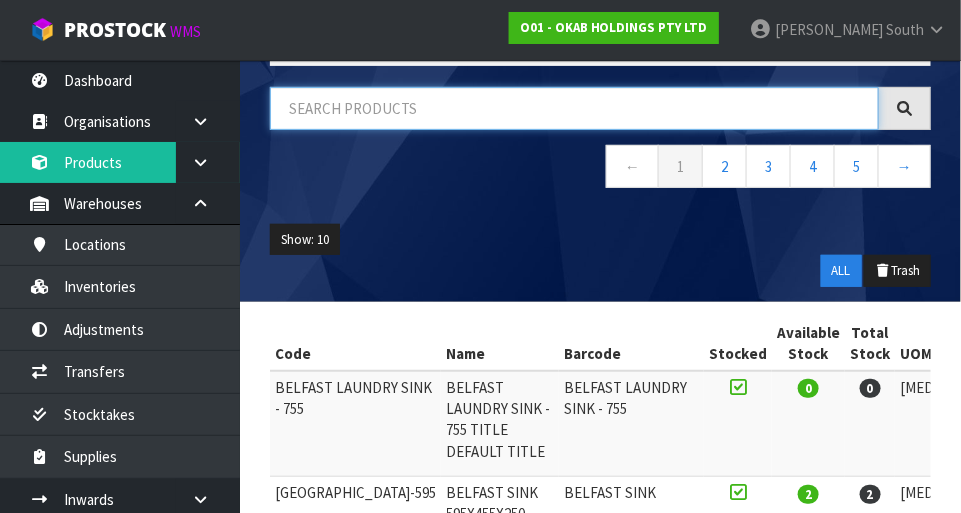 click at bounding box center [574, 108] 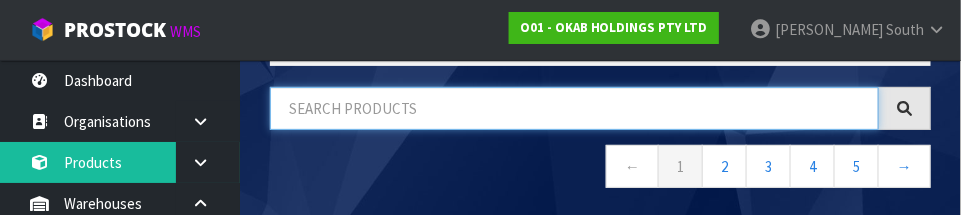 paste on "RE 65 BB" 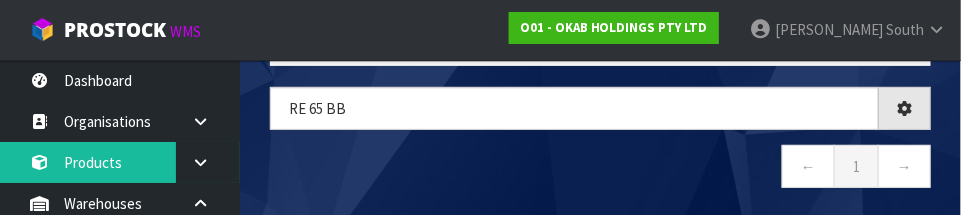 click on "←
1
→" at bounding box center (600, 169) 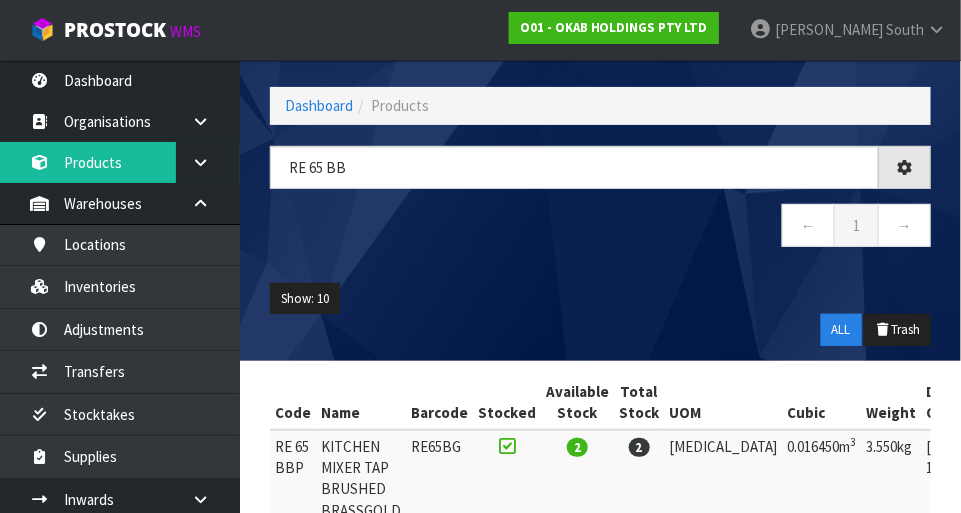 scroll, scrollTop: 184, scrollLeft: 0, axis: vertical 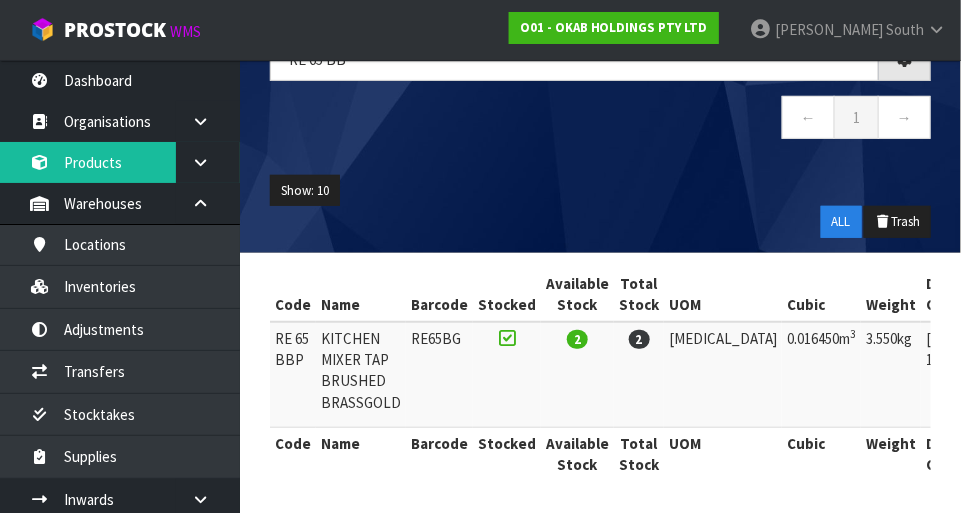 click on "[PERSON_NAME]   South" at bounding box center [847, 30] 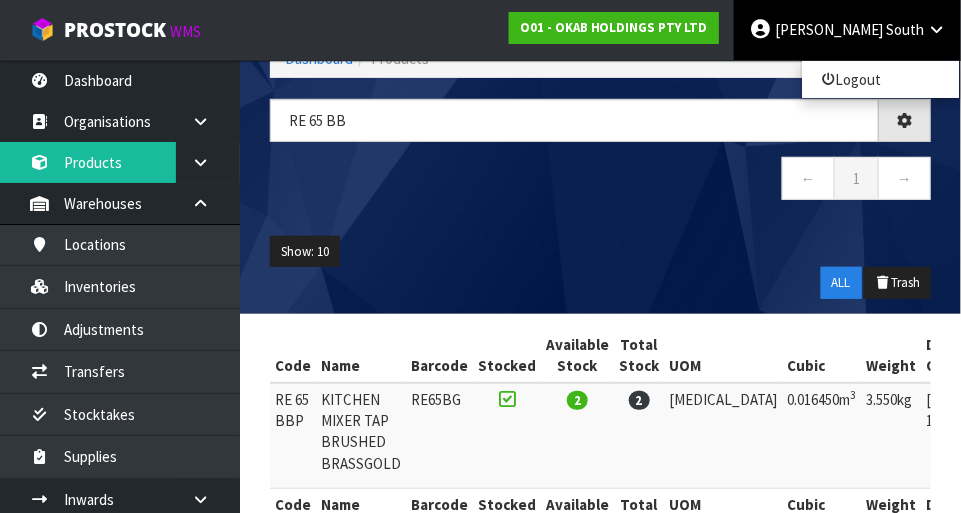 scroll, scrollTop: 105, scrollLeft: 0, axis: vertical 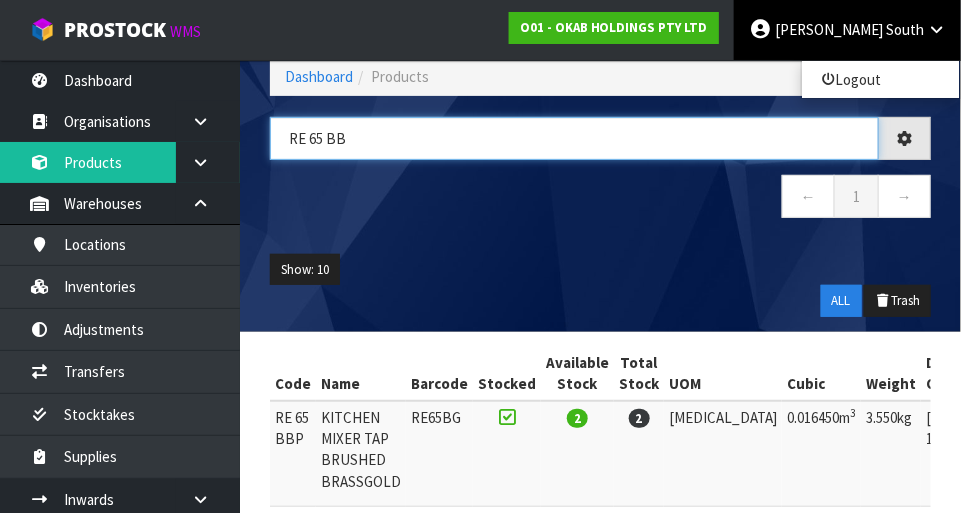 click on "RE 65 BB" at bounding box center [574, 138] 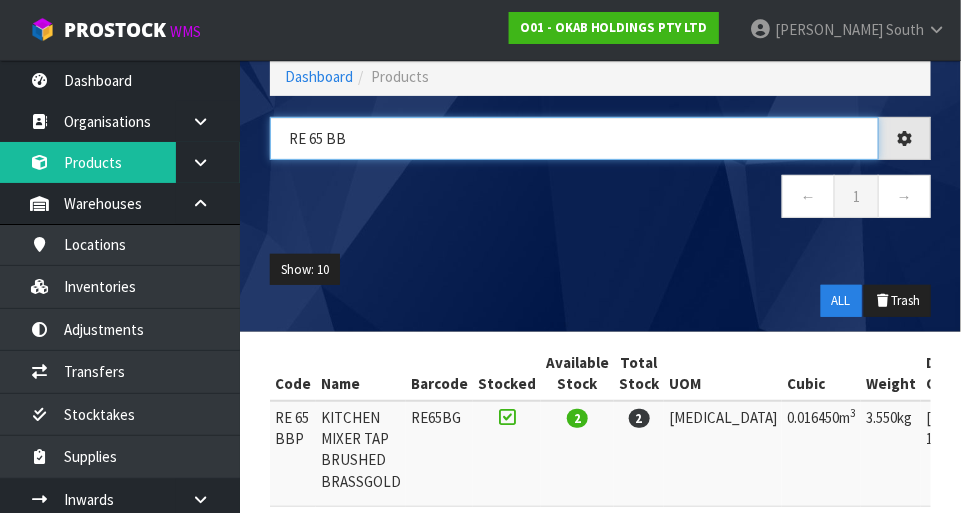 scroll, scrollTop: 105, scrollLeft: 0, axis: vertical 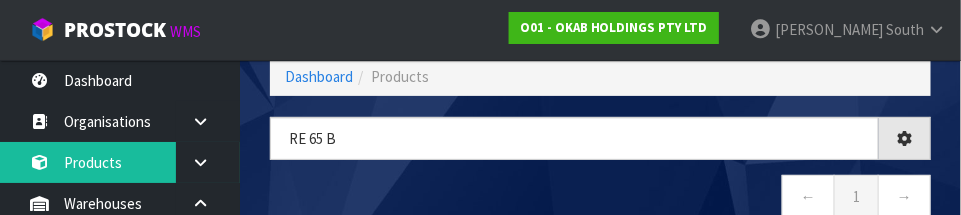 click on "←
1
→" at bounding box center [600, 199] 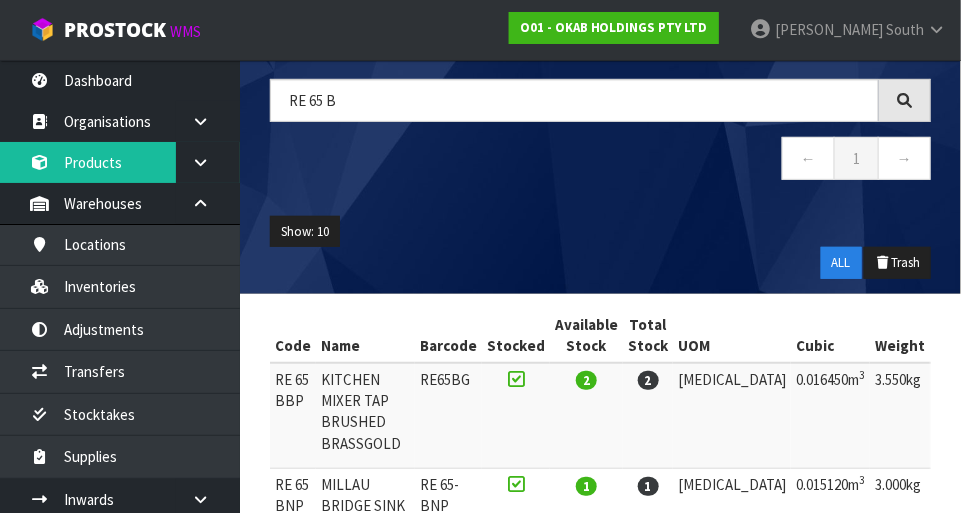 scroll, scrollTop: 133, scrollLeft: 0, axis: vertical 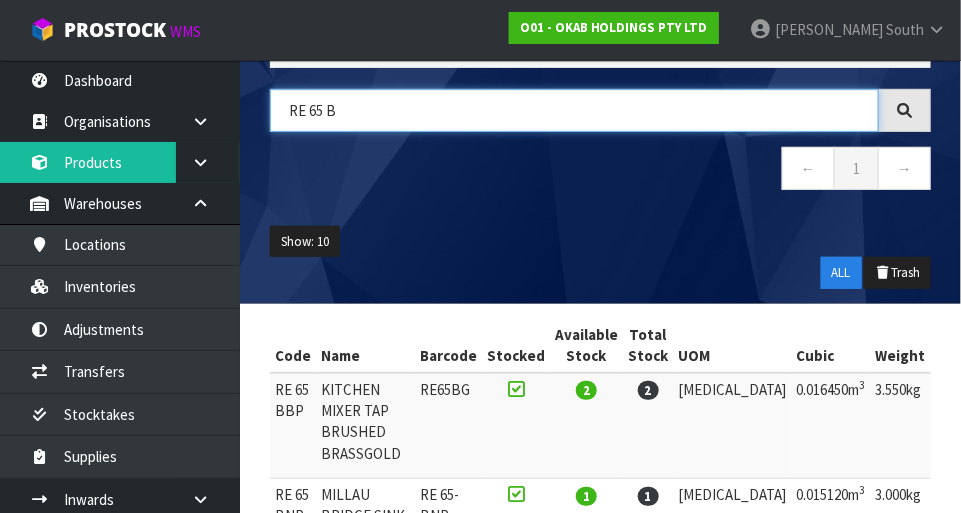 click on "RE 65 B" at bounding box center [574, 110] 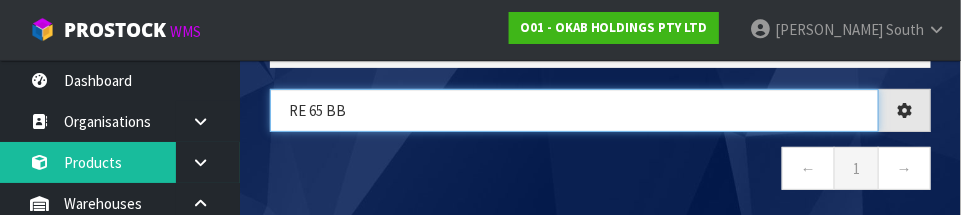 type on "RE 65 BB" 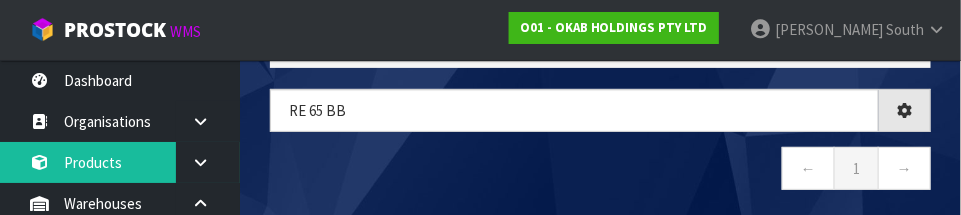 click on "←
1
→" at bounding box center (600, 171) 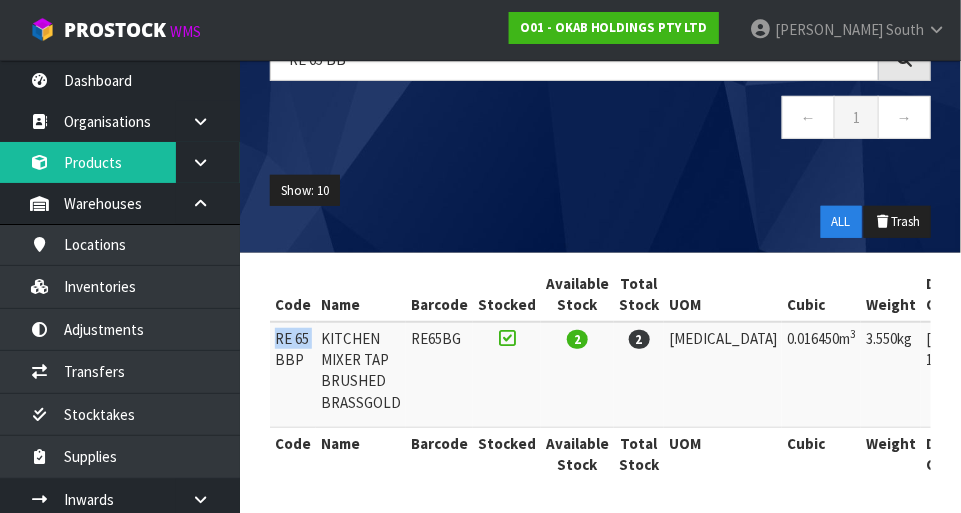 scroll, scrollTop: 179, scrollLeft: 0, axis: vertical 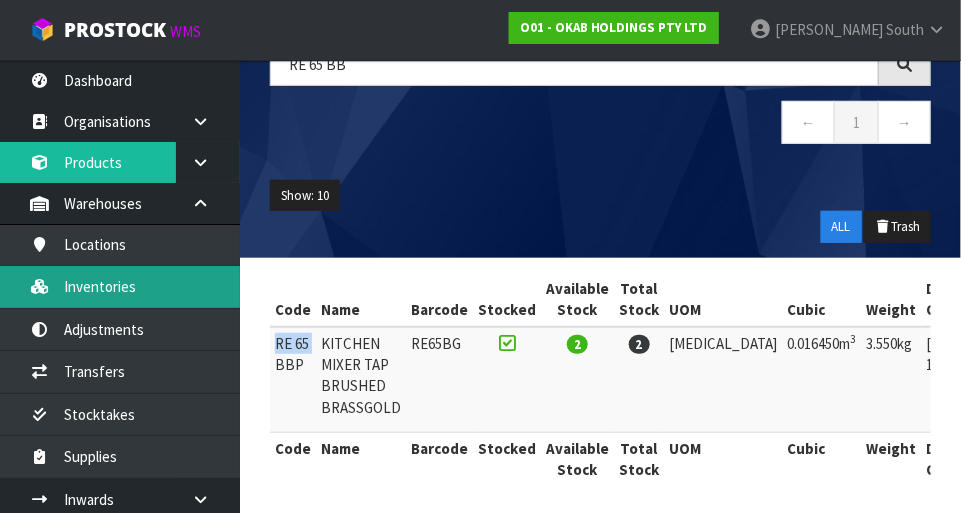 click on "Inventories" at bounding box center (120, 286) 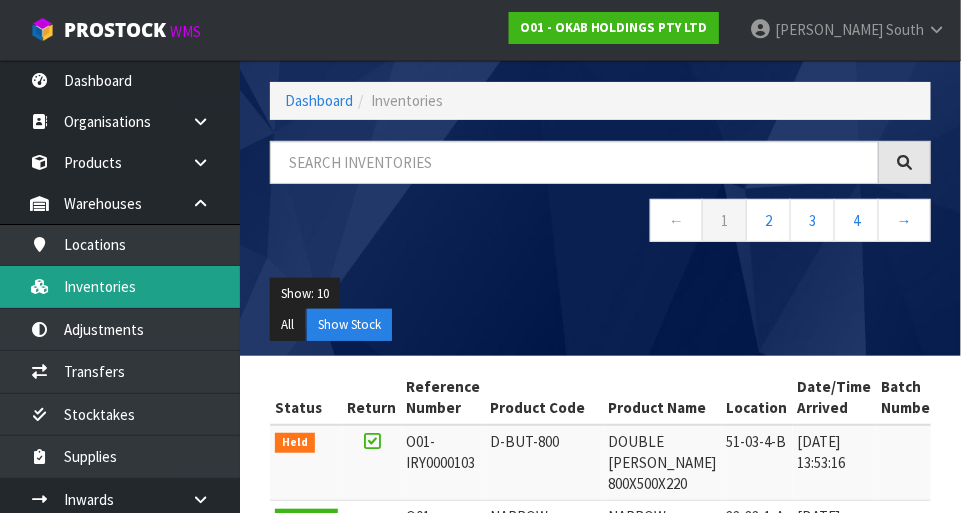 scroll, scrollTop: 179, scrollLeft: 0, axis: vertical 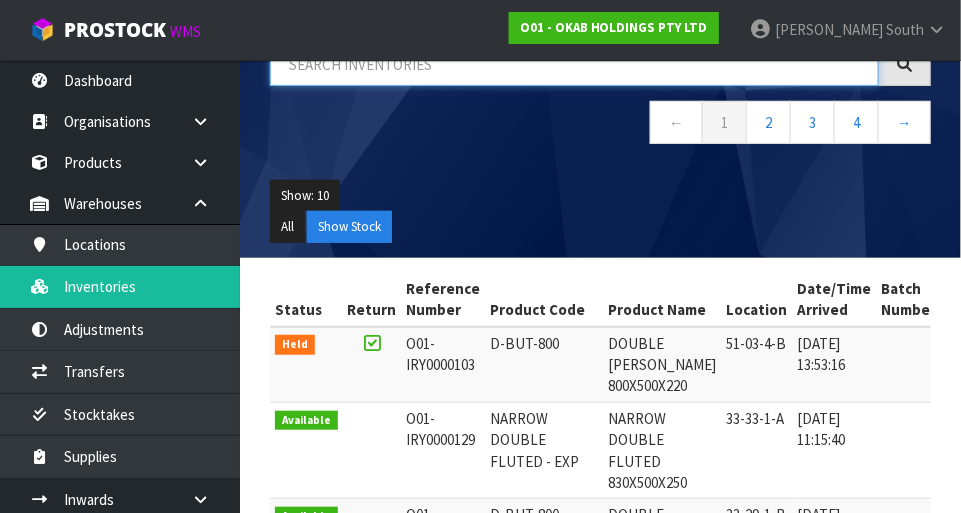 click at bounding box center [574, 64] 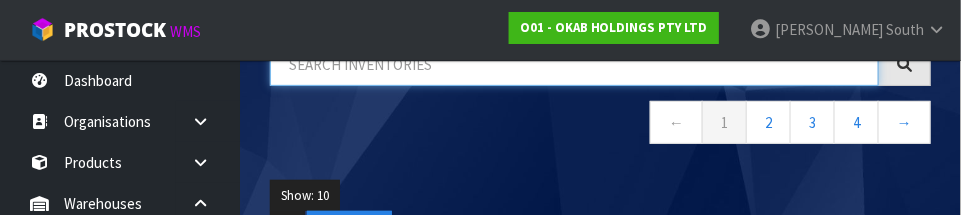 paste on "RE 65 BB" 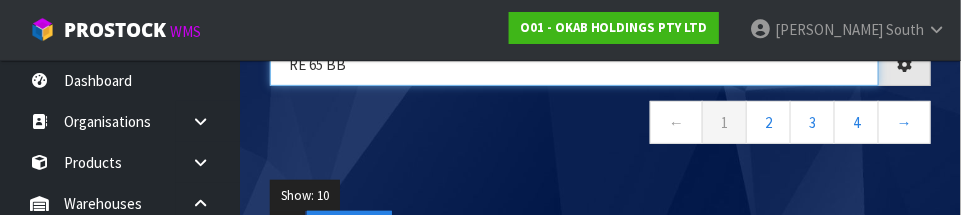 type on "RE 65 BB" 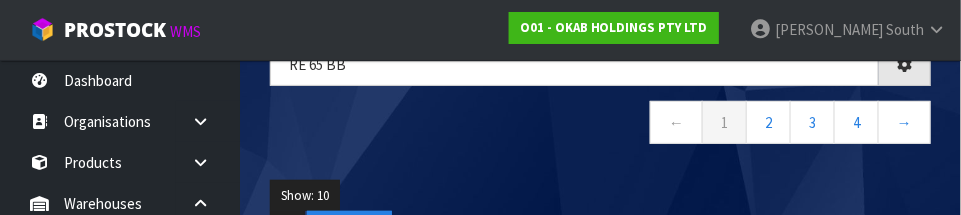 click on "←
1 2 3 4
→" at bounding box center (600, 125) 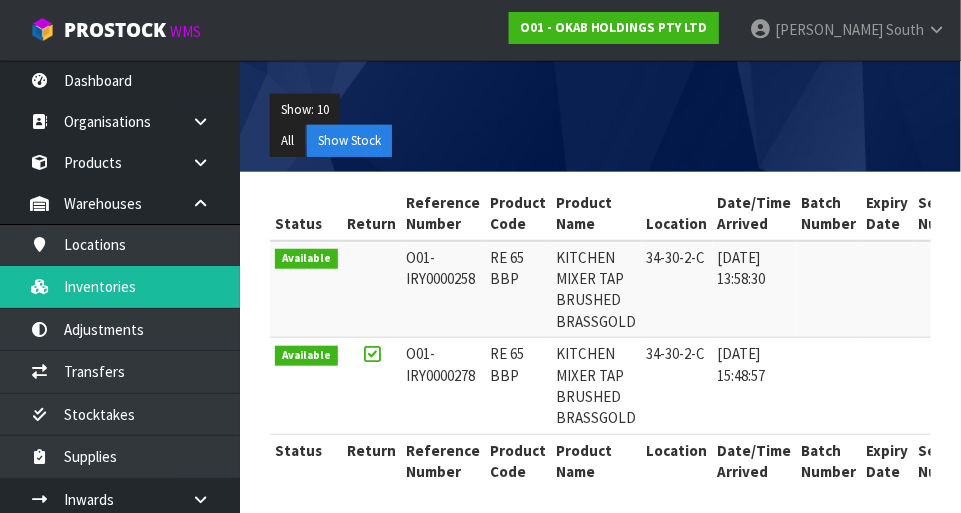 scroll, scrollTop: 273, scrollLeft: 0, axis: vertical 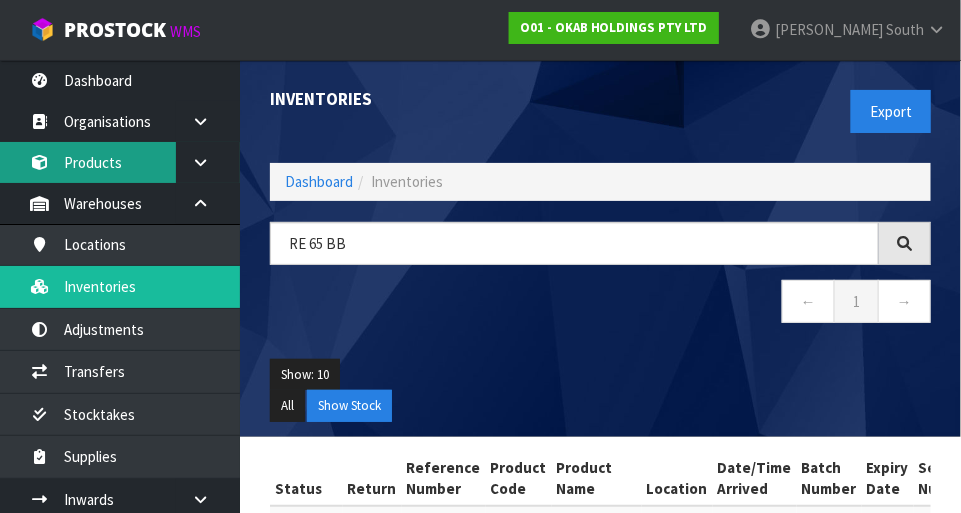 click on "Products" at bounding box center (120, 162) 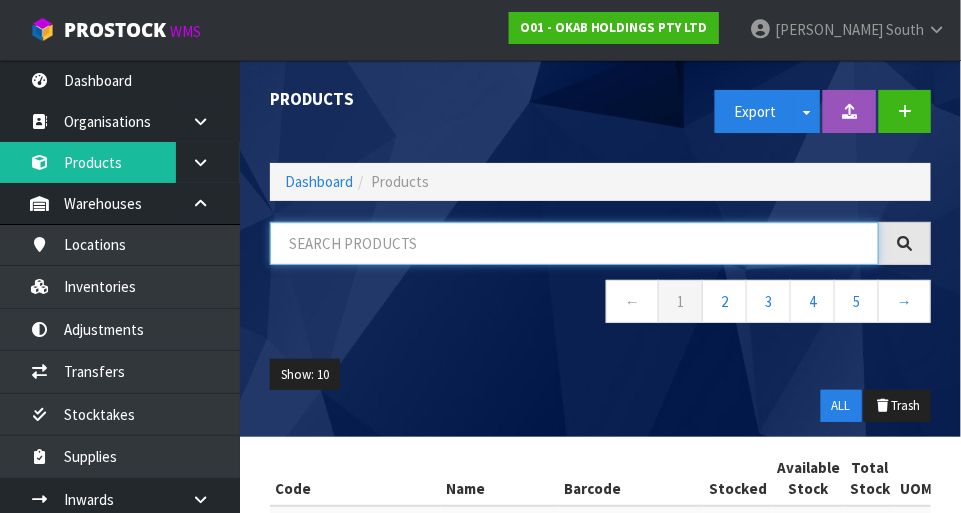 click at bounding box center [574, 243] 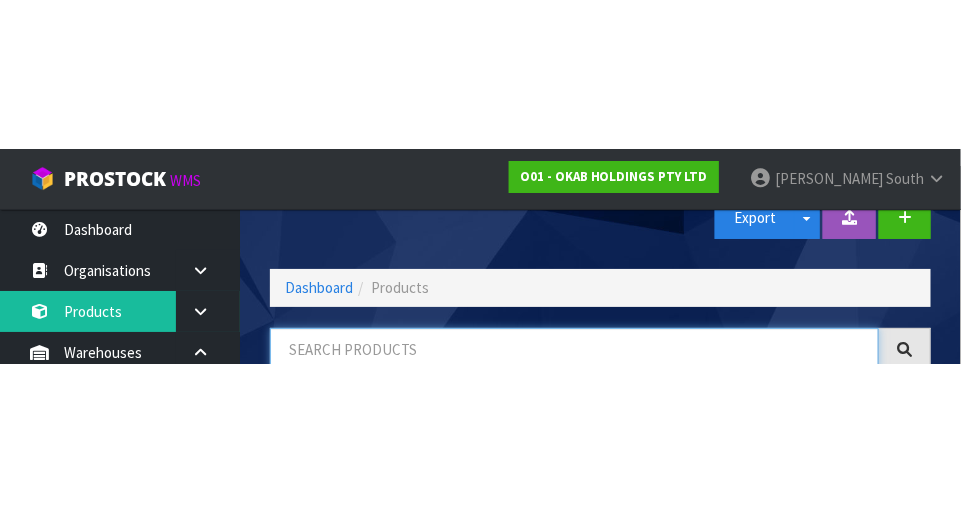 scroll, scrollTop: 135, scrollLeft: 0, axis: vertical 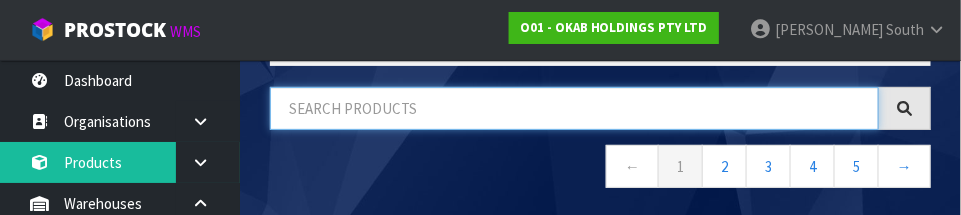 paste on "RE 65 BB" 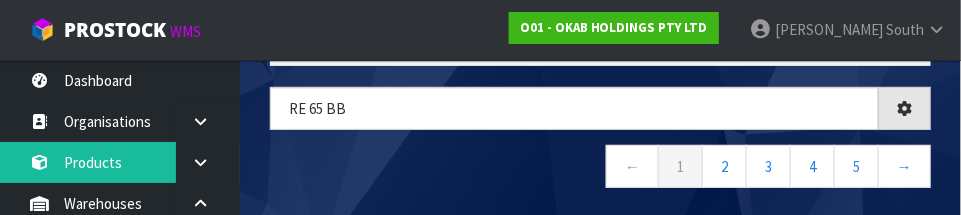 click on "←
1 2 3 4 5
→" at bounding box center [600, 169] 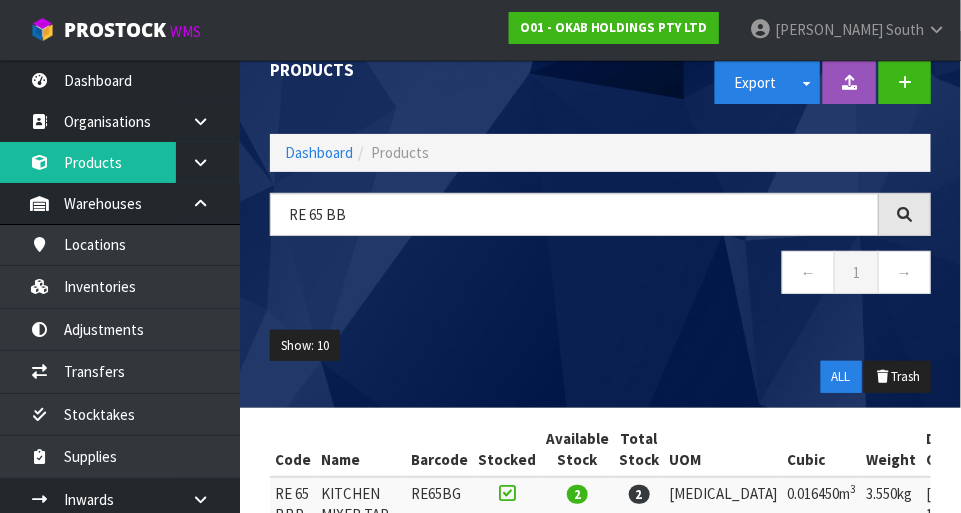 scroll, scrollTop: 0, scrollLeft: 0, axis: both 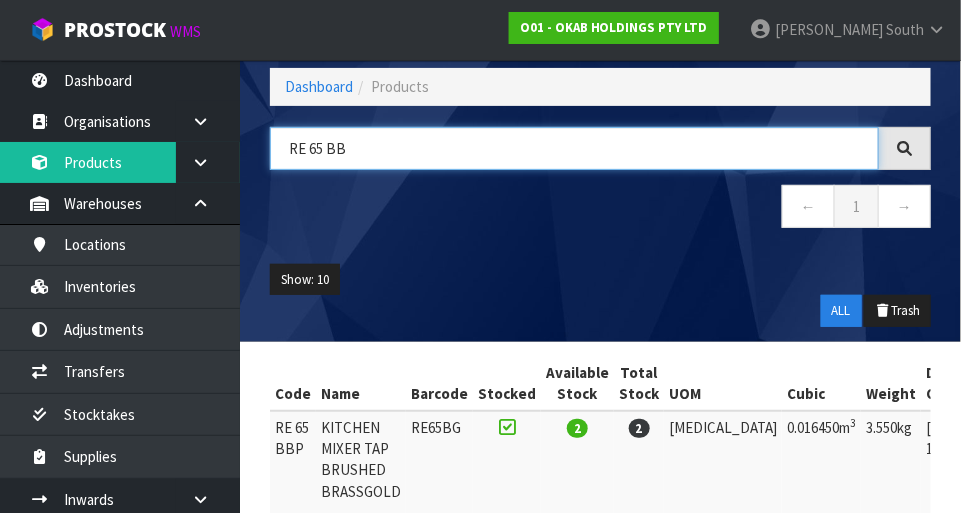 click on "RE 65 BB" at bounding box center [574, 148] 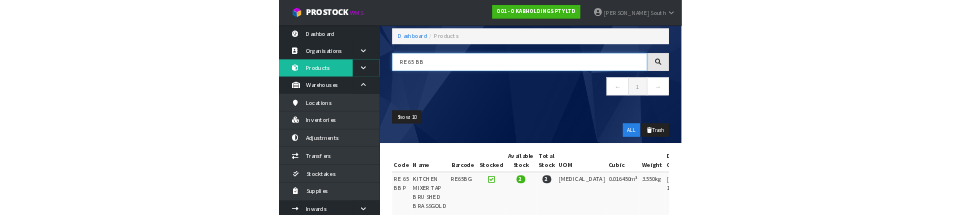 scroll, scrollTop: 96, scrollLeft: 0, axis: vertical 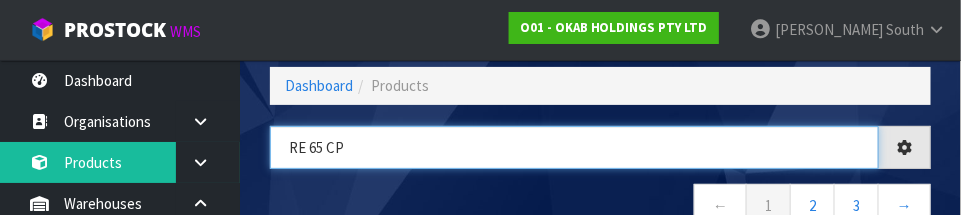 type on "RE 65 CP" 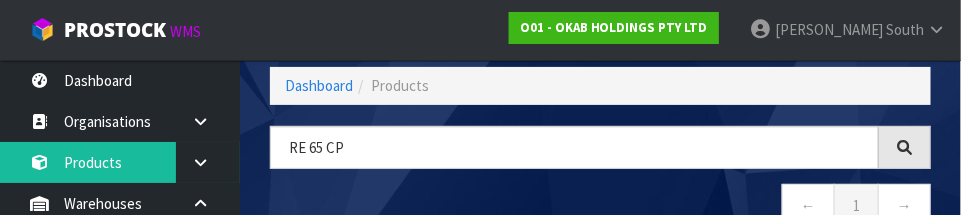 click on "←
1
→" at bounding box center [600, 208] 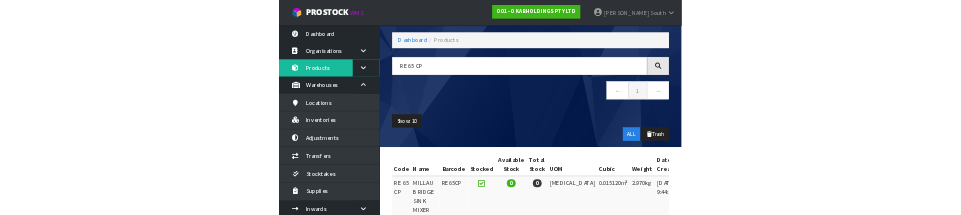 scroll, scrollTop: 0, scrollLeft: 0, axis: both 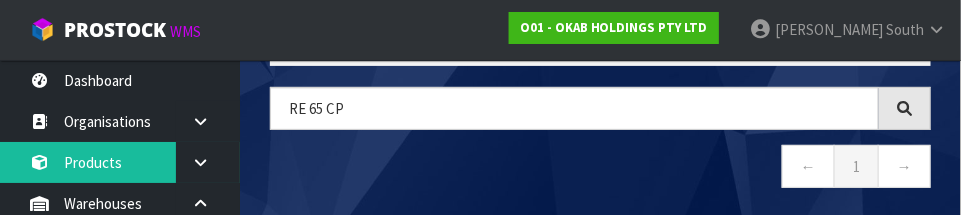 click on "←
1
→" at bounding box center (600, 169) 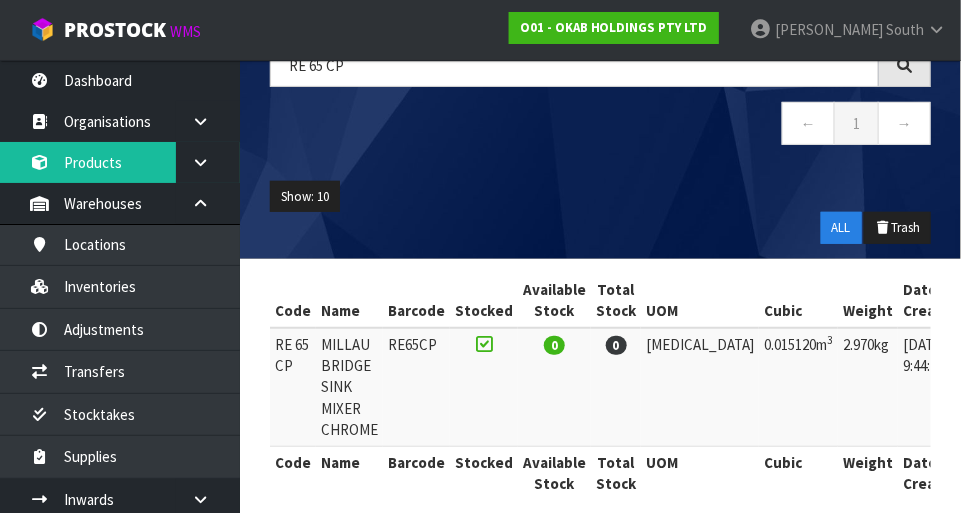 scroll, scrollTop: 198, scrollLeft: 0, axis: vertical 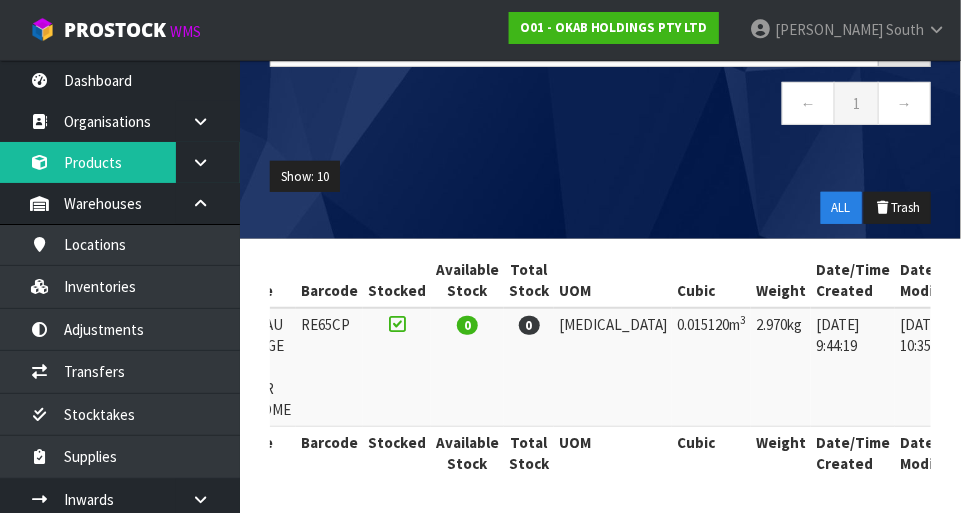 click at bounding box center (1006, 329) 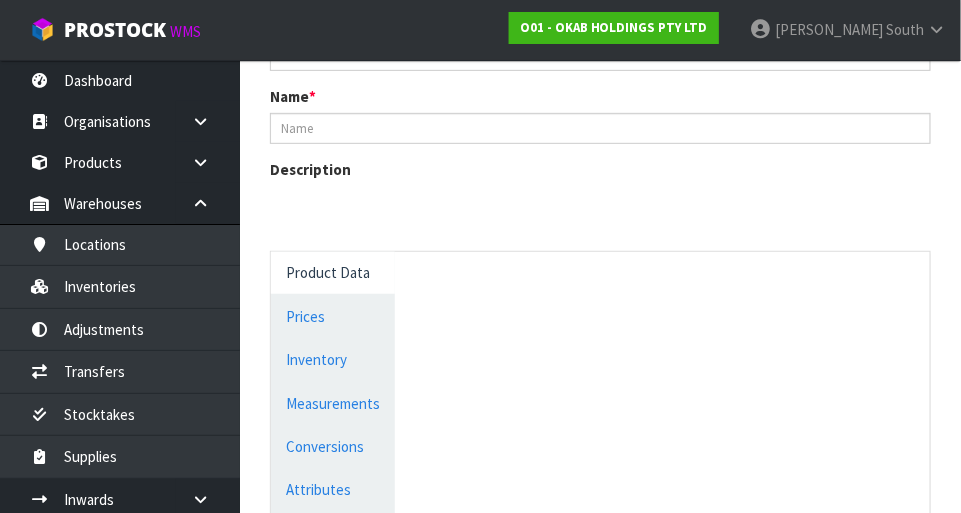 type on "RE 65 CP" 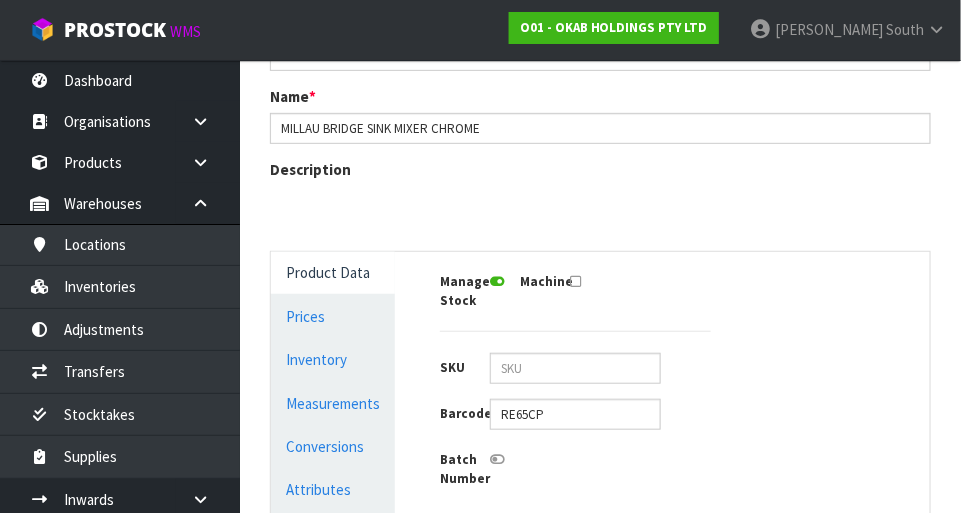scroll, scrollTop: 420, scrollLeft: 0, axis: vertical 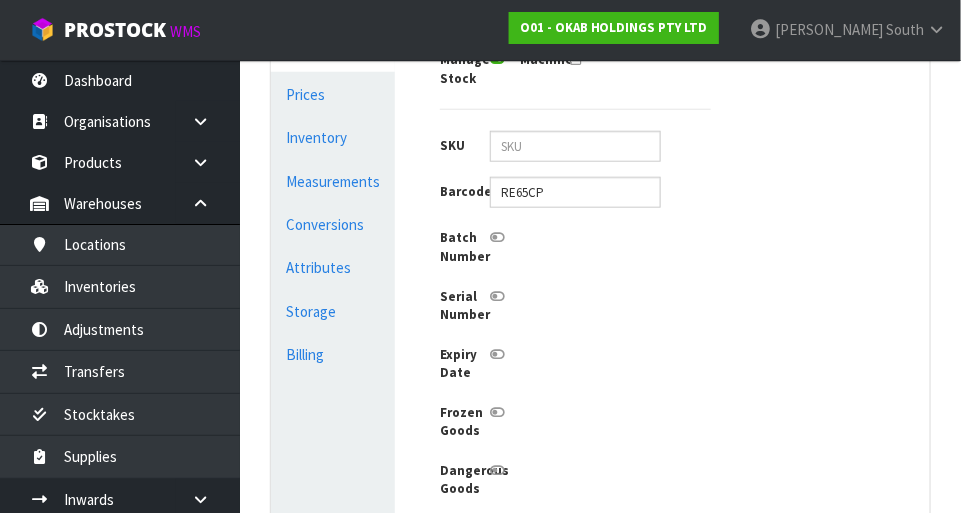 click on "Reference Code  *
RE 65 CP
Name  *
MILLAU BRIDGE SINK MIXER CHROME" at bounding box center (600, -136) 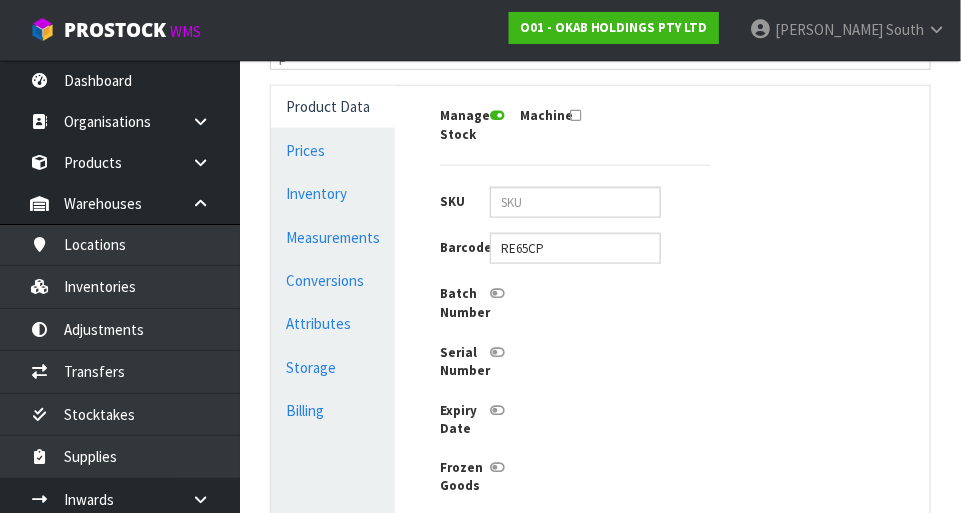 scroll, scrollTop: 511, scrollLeft: 0, axis: vertical 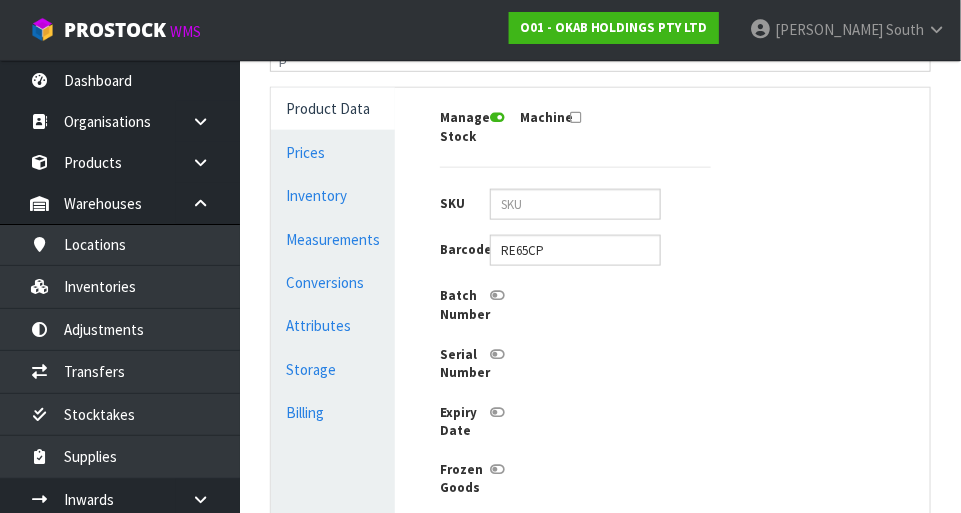 click on "Inventory" at bounding box center [333, 195] 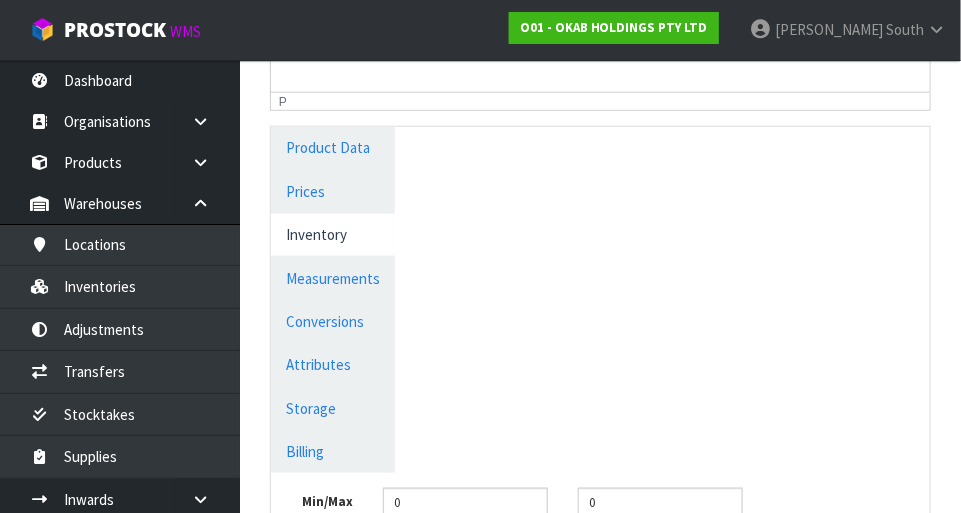 scroll, scrollTop: 471, scrollLeft: 0, axis: vertical 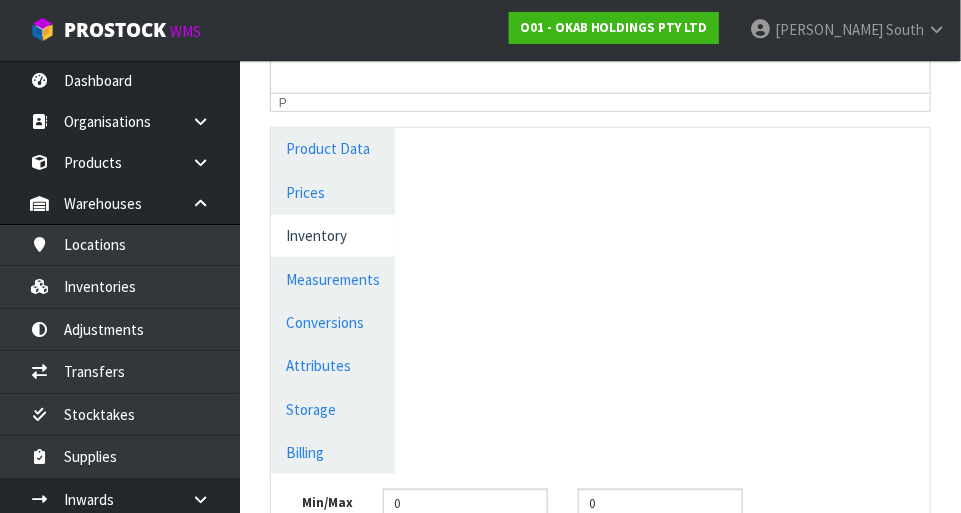 click on "Storage" at bounding box center (333, 409) 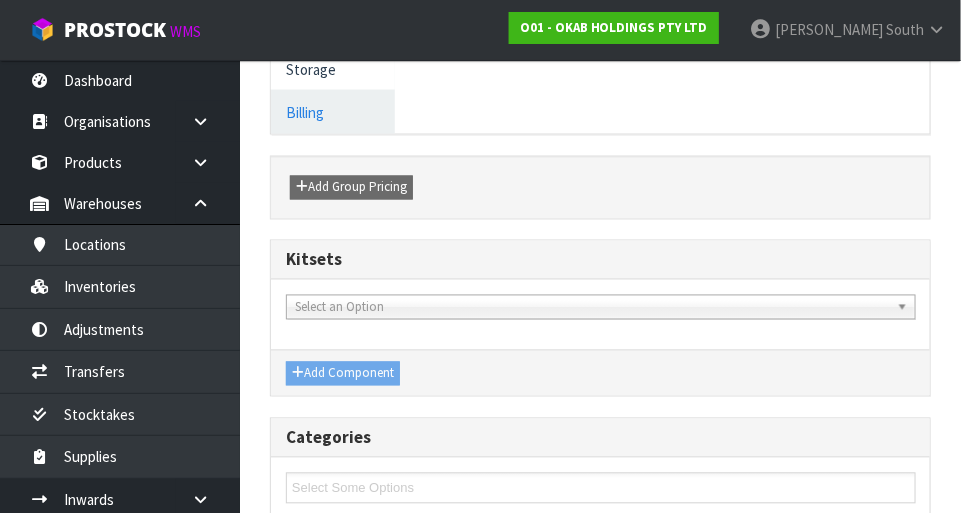 scroll, scrollTop: 0, scrollLeft: 0, axis: both 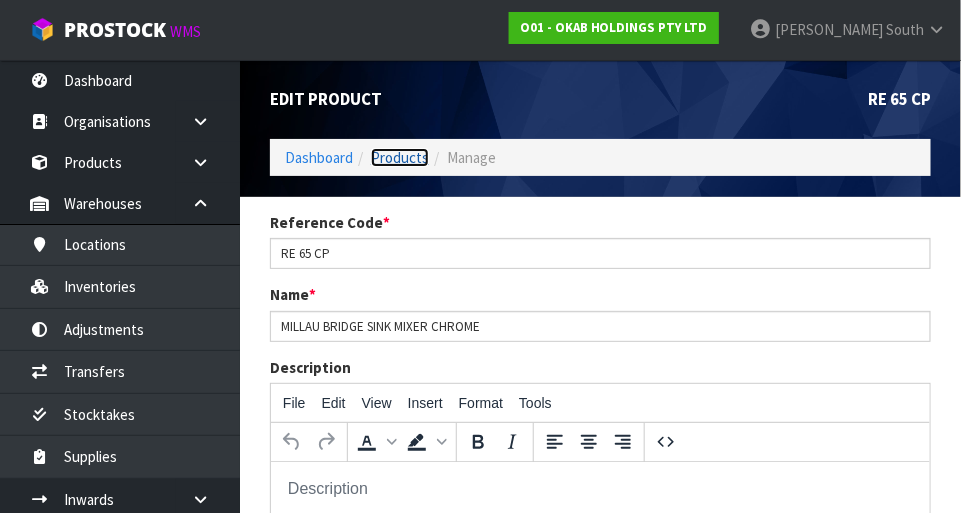 click on "Products" at bounding box center [400, 157] 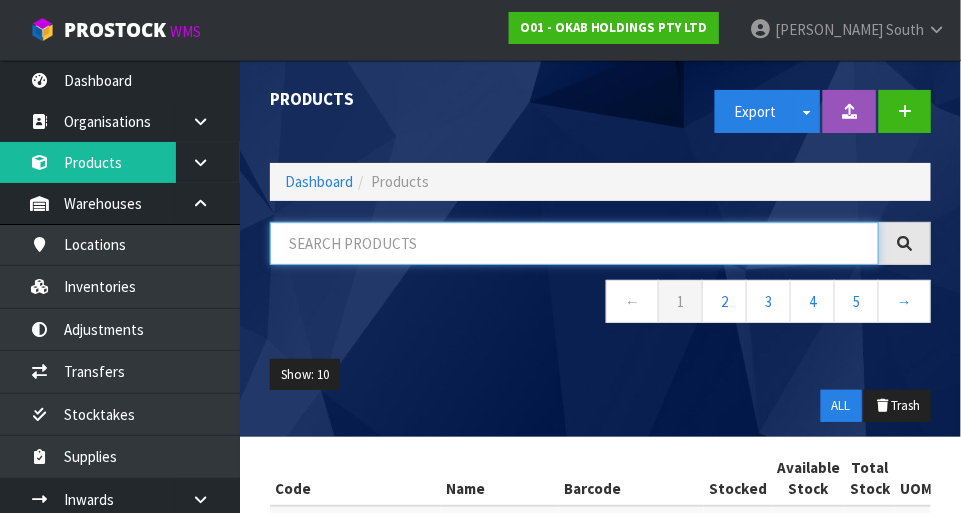 click at bounding box center (574, 243) 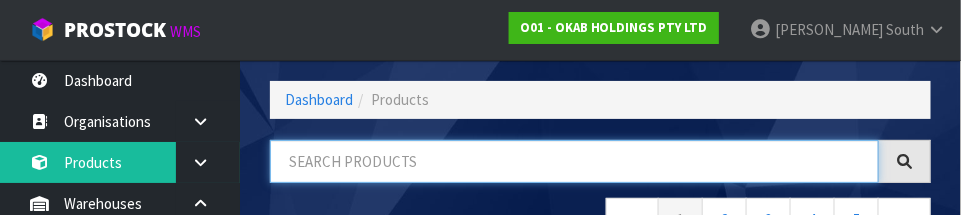 scroll, scrollTop: 135, scrollLeft: 0, axis: vertical 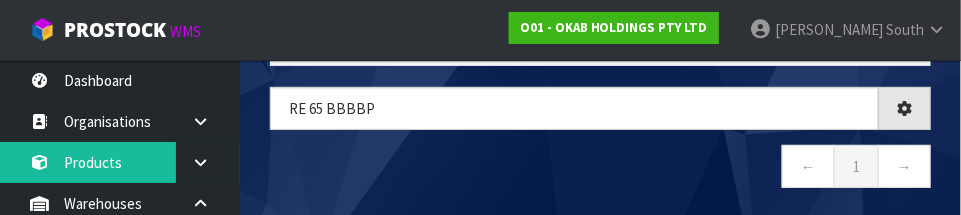 click on "←
1
→" at bounding box center (600, 169) 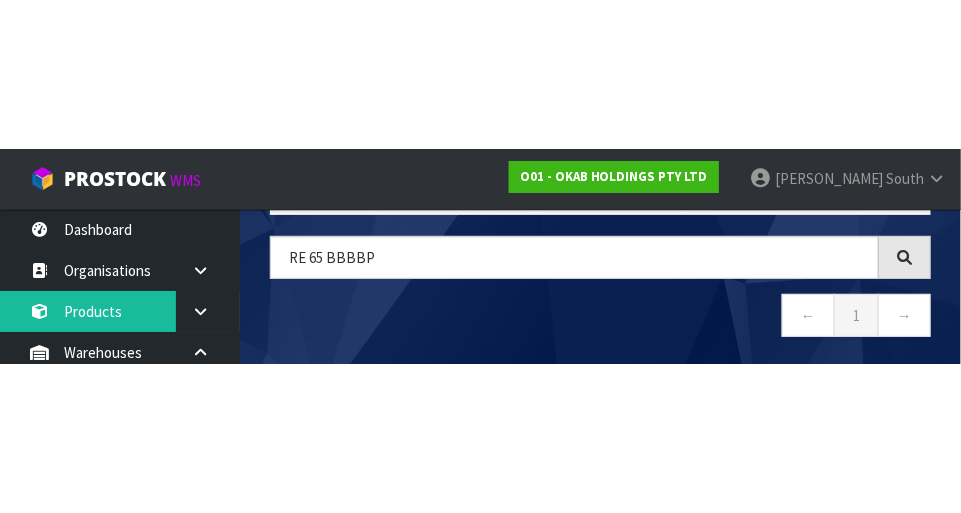 scroll, scrollTop: 112, scrollLeft: 0, axis: vertical 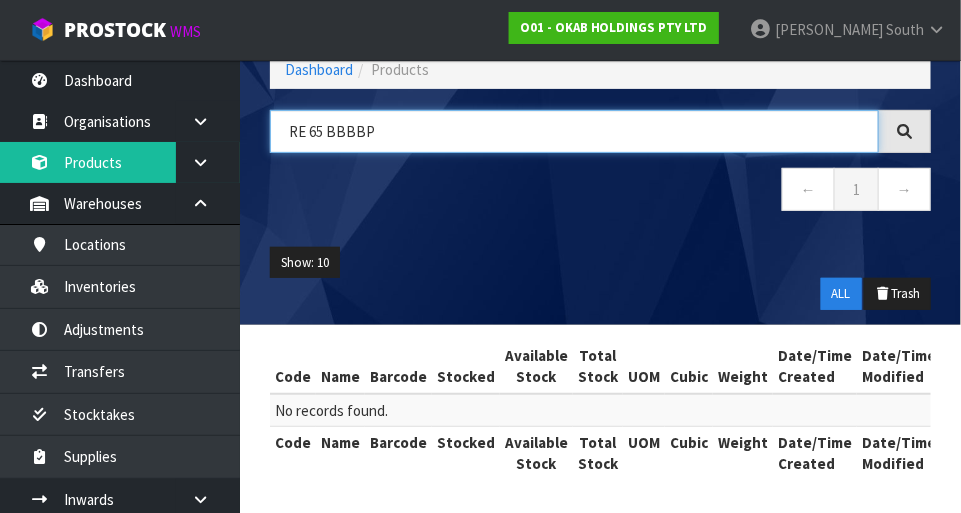 click on "RE 65 BBBBP" at bounding box center [574, 131] 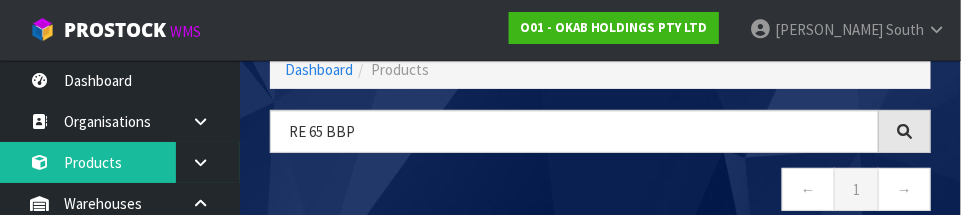 click on "←
1
→" at bounding box center (600, 192) 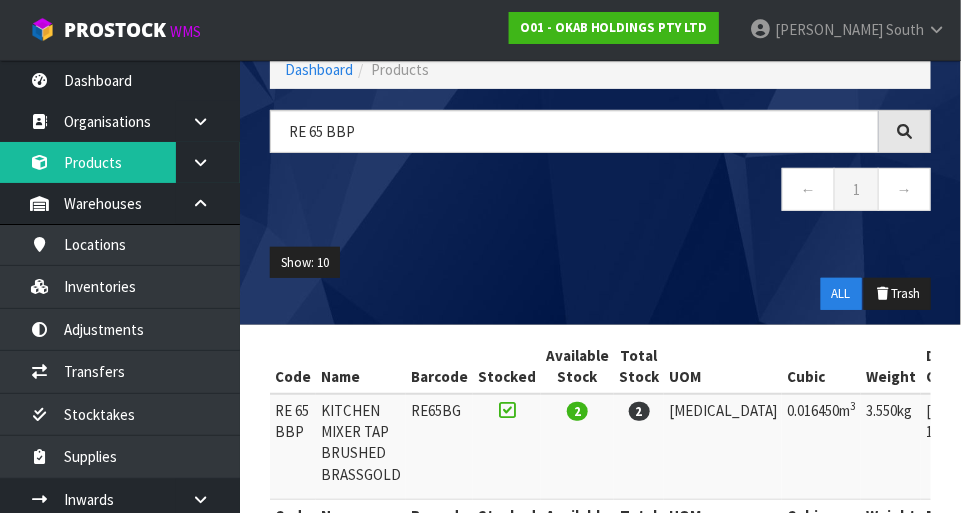 scroll, scrollTop: 184, scrollLeft: 0, axis: vertical 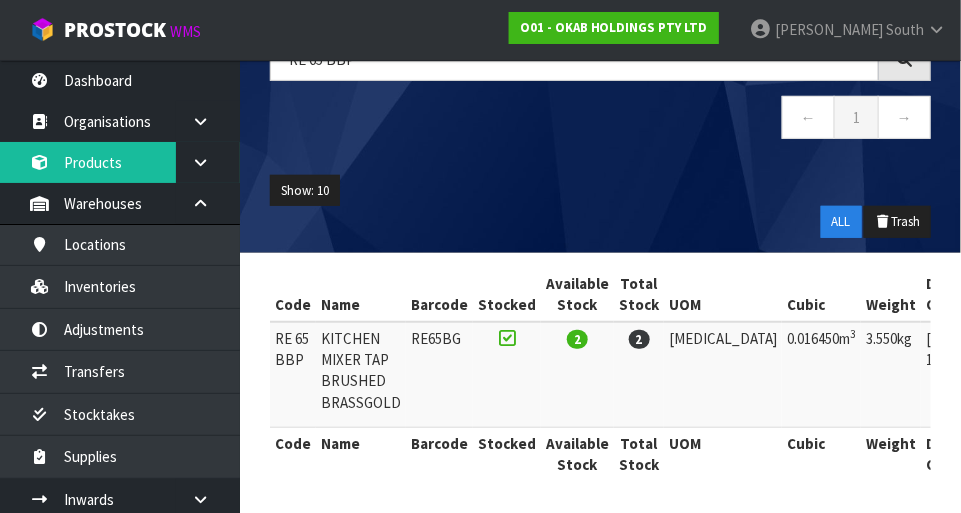 click on "←
1
→" at bounding box center [600, 120] 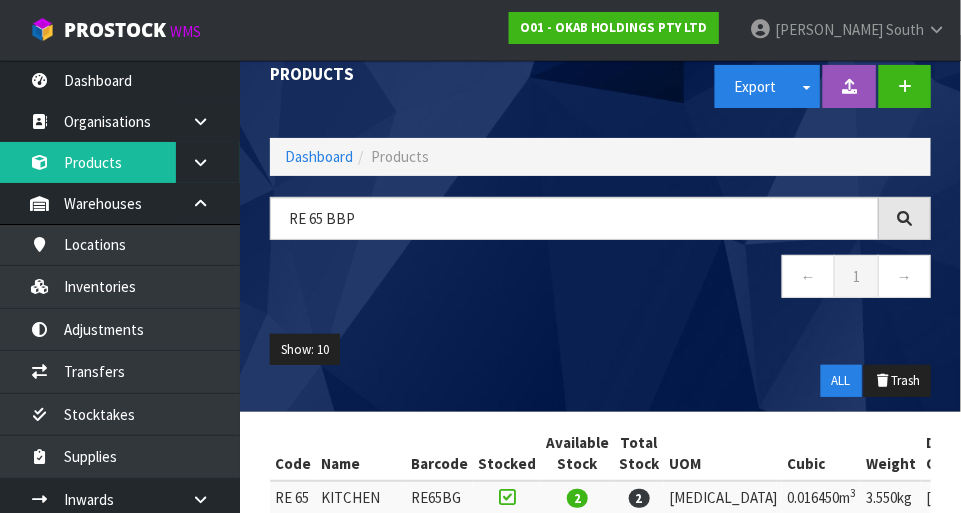 scroll, scrollTop: 0, scrollLeft: 0, axis: both 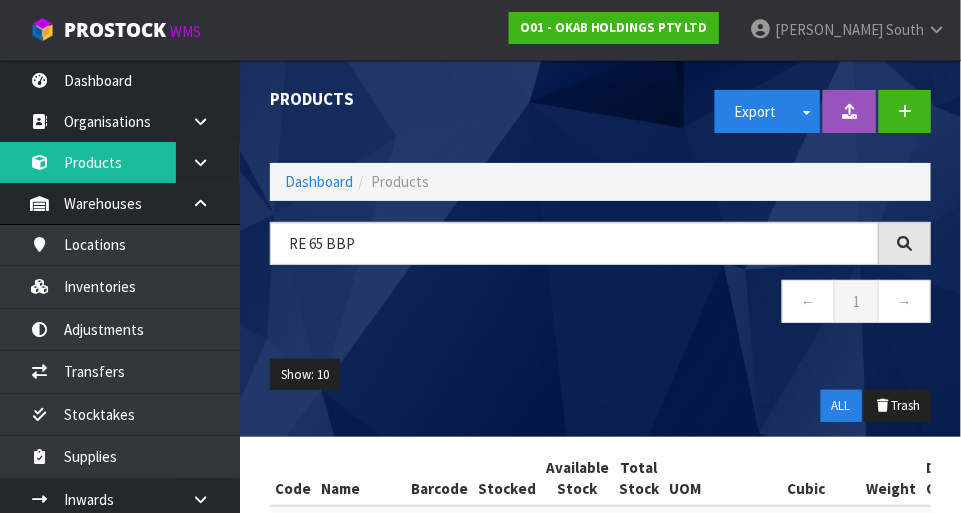 click on "RE 65 BBP
←
1
→" at bounding box center [600, 283] 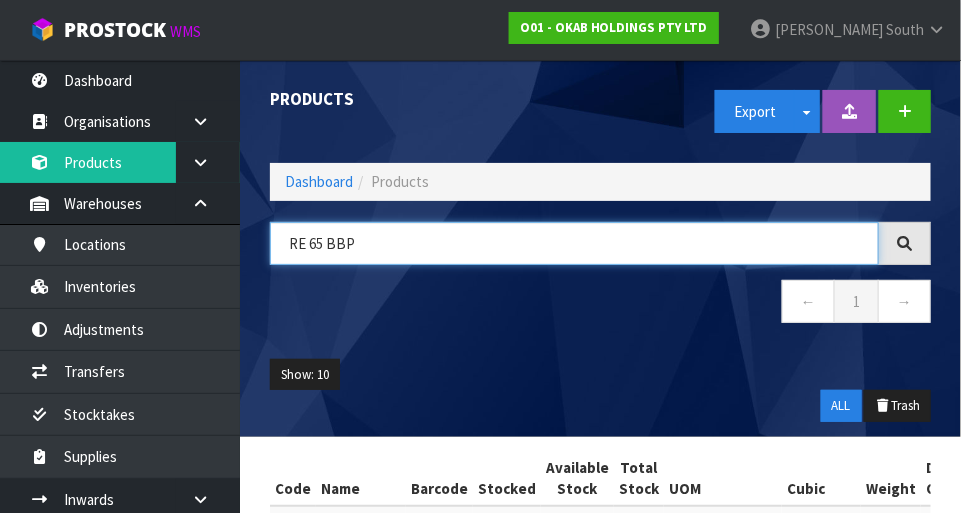click on "RE 65 BBP" at bounding box center [574, 243] 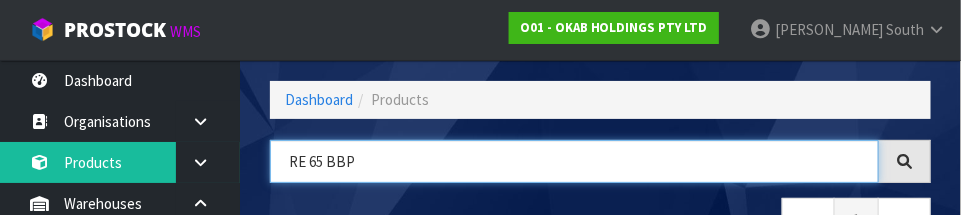 scroll, scrollTop: 135, scrollLeft: 0, axis: vertical 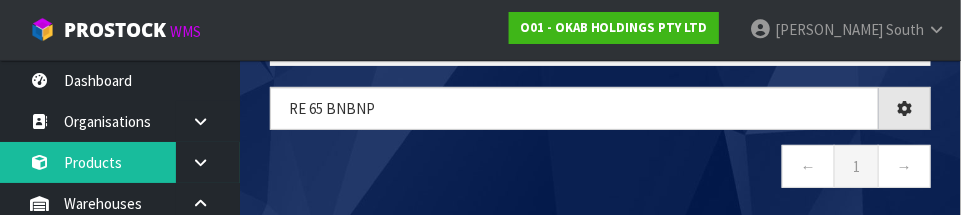 click on "←
1
→" at bounding box center [600, 169] 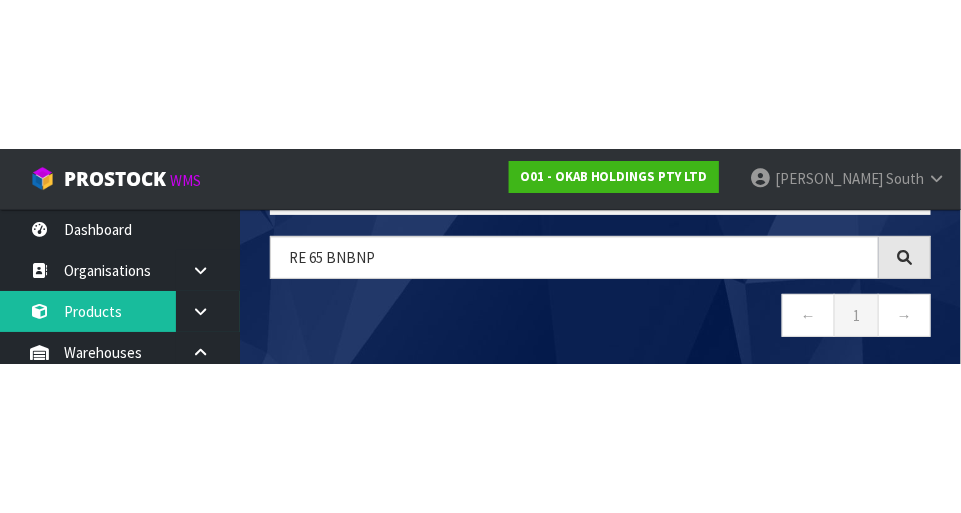 scroll, scrollTop: 112, scrollLeft: 0, axis: vertical 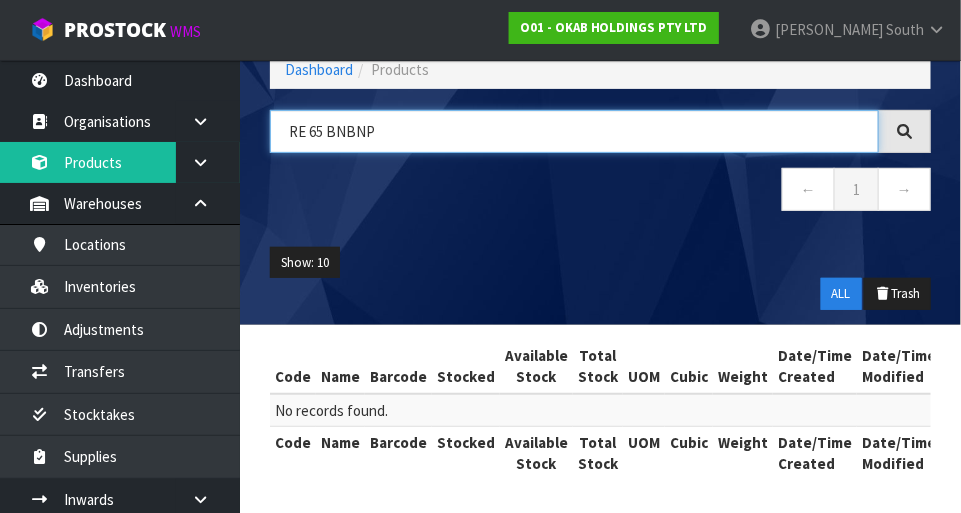 click on "RE 65 BNBNP" at bounding box center (574, 131) 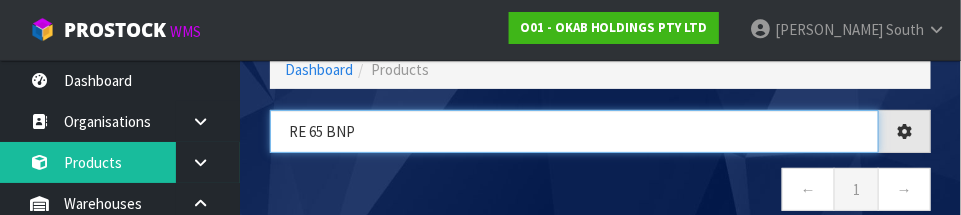 type on "RE 65 BNP" 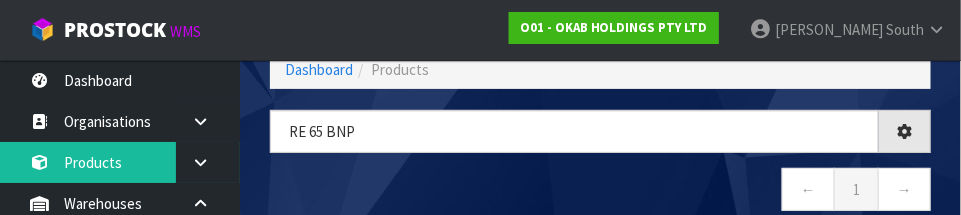 click on "←
1
→" at bounding box center (600, 192) 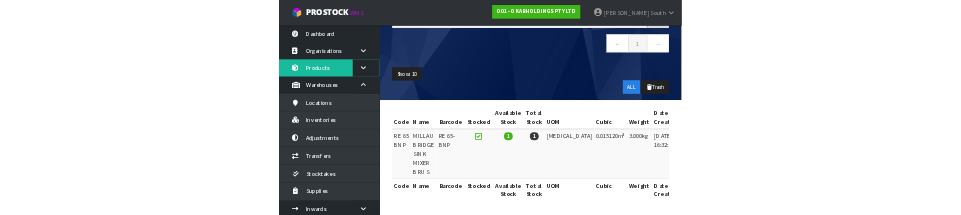 scroll, scrollTop: 0, scrollLeft: 0, axis: both 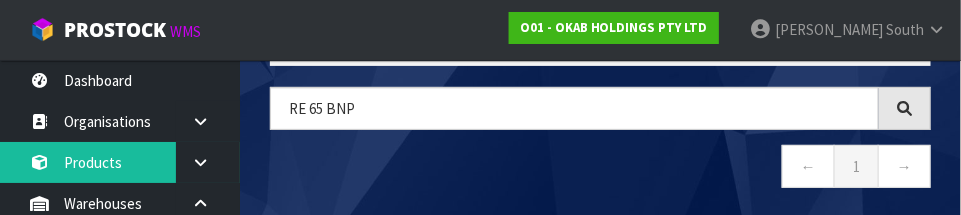 click on "←
1
→" at bounding box center (600, 169) 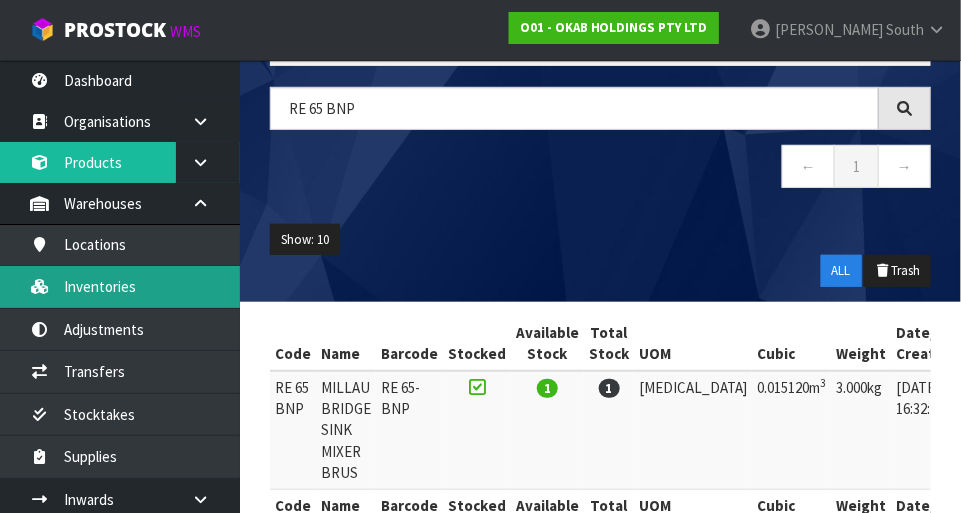 click on "Inventories" at bounding box center [120, 286] 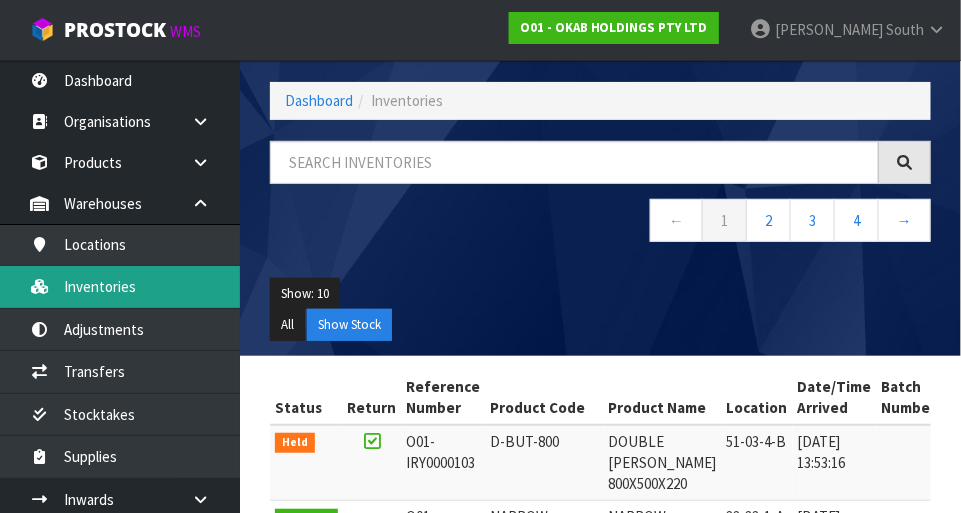 scroll, scrollTop: 135, scrollLeft: 0, axis: vertical 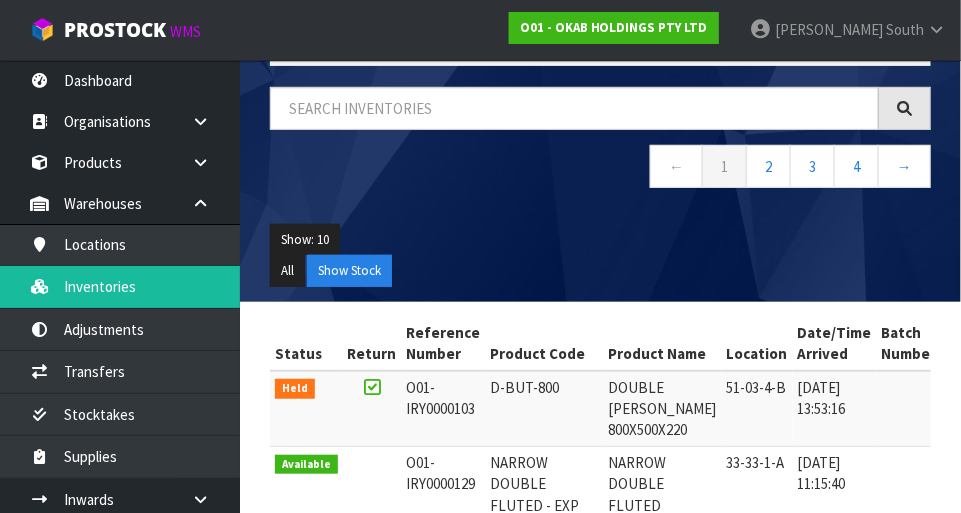 click on "←
1 2 3 4
→" at bounding box center (600, 169) 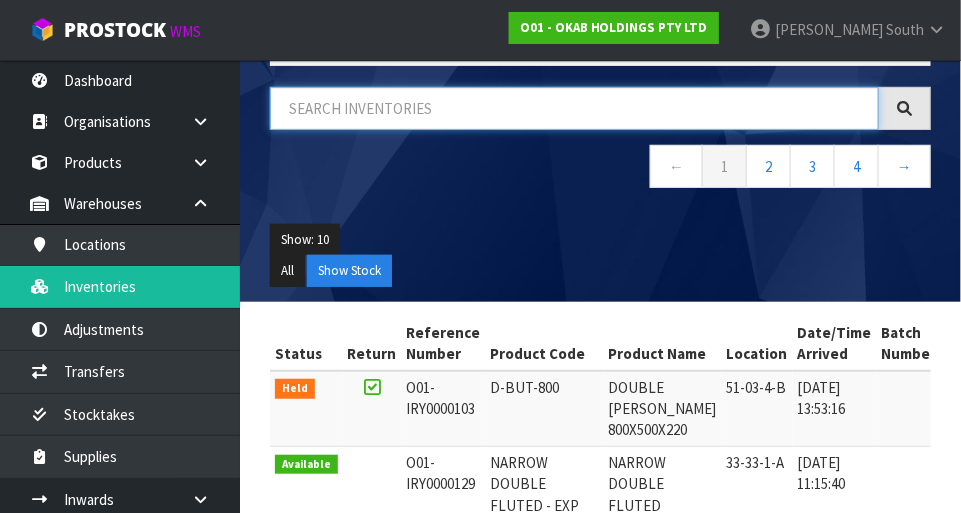 click at bounding box center [574, 108] 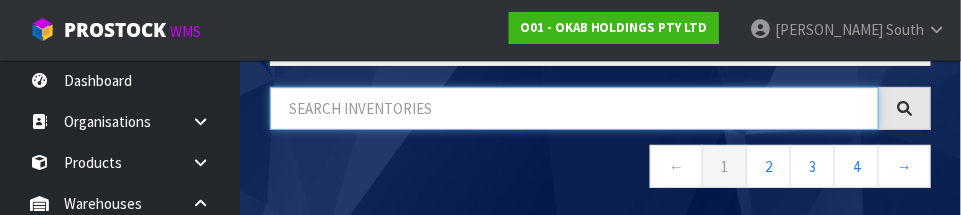 paste on "RE 65 BNP" 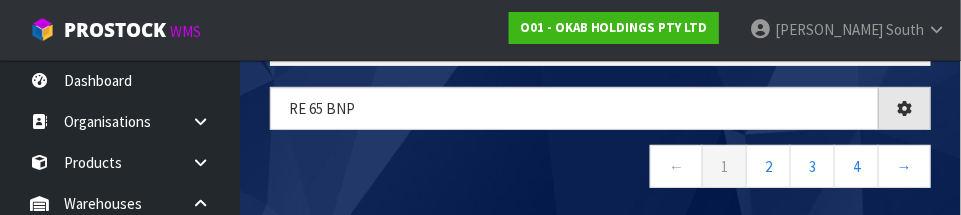 click on "←
1 2 3 4
→" at bounding box center [600, 169] 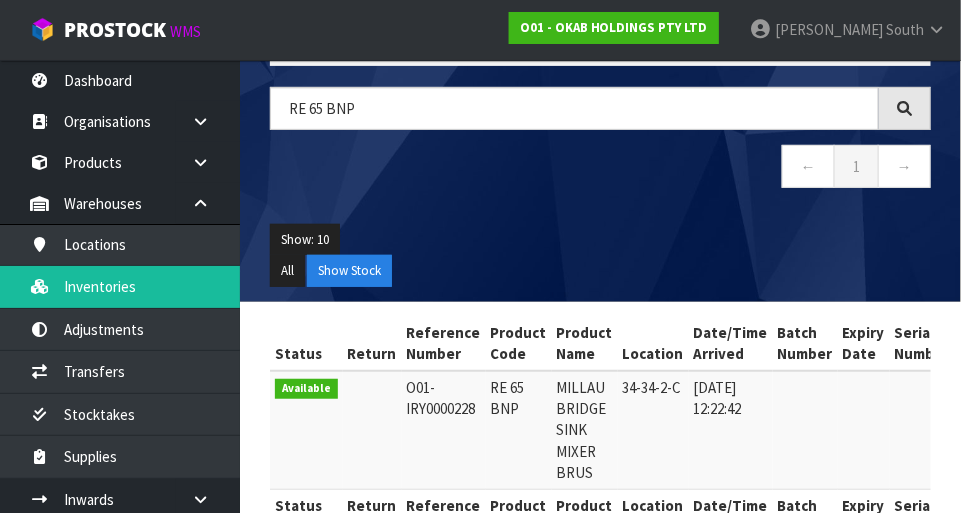 scroll, scrollTop: 198, scrollLeft: 0, axis: vertical 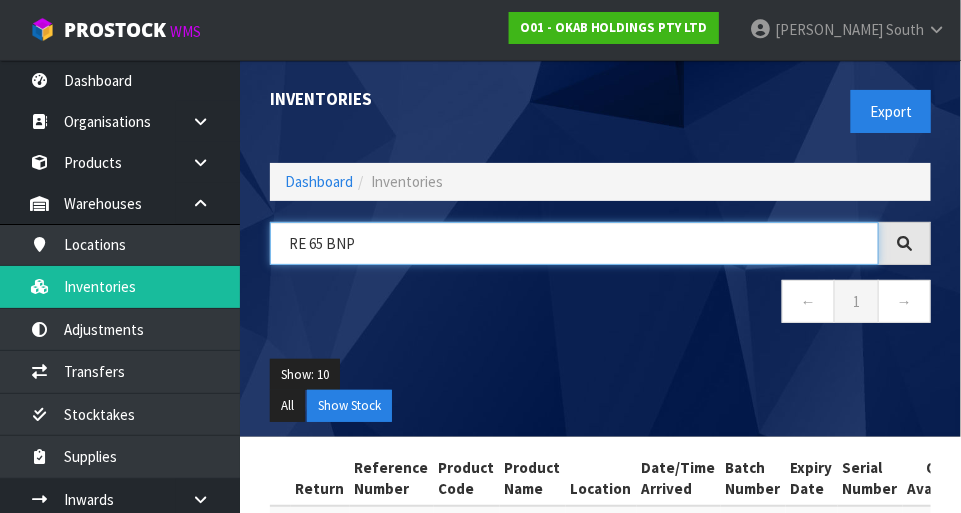 click on "RE 65 BNP" at bounding box center (574, 243) 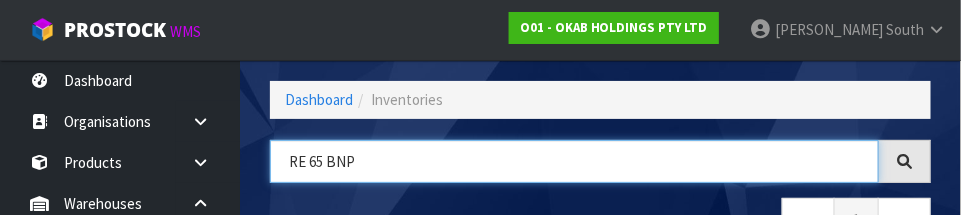 scroll, scrollTop: 135, scrollLeft: 0, axis: vertical 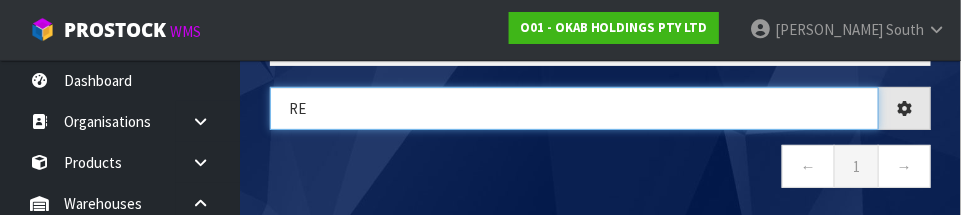 type on "R" 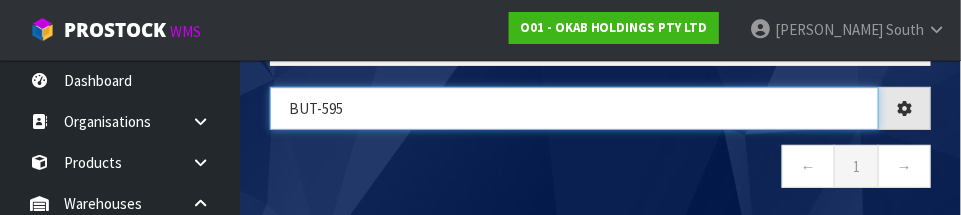 type on "BUT-595" 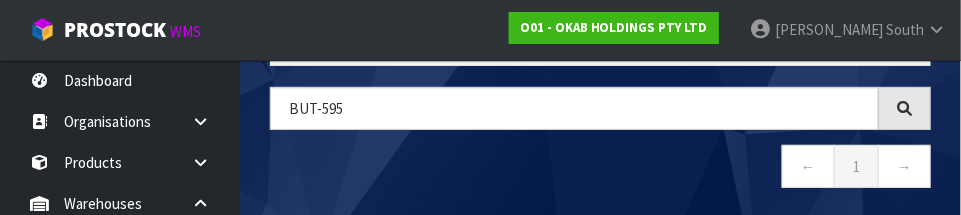 click on "←
1
→" at bounding box center [600, 169] 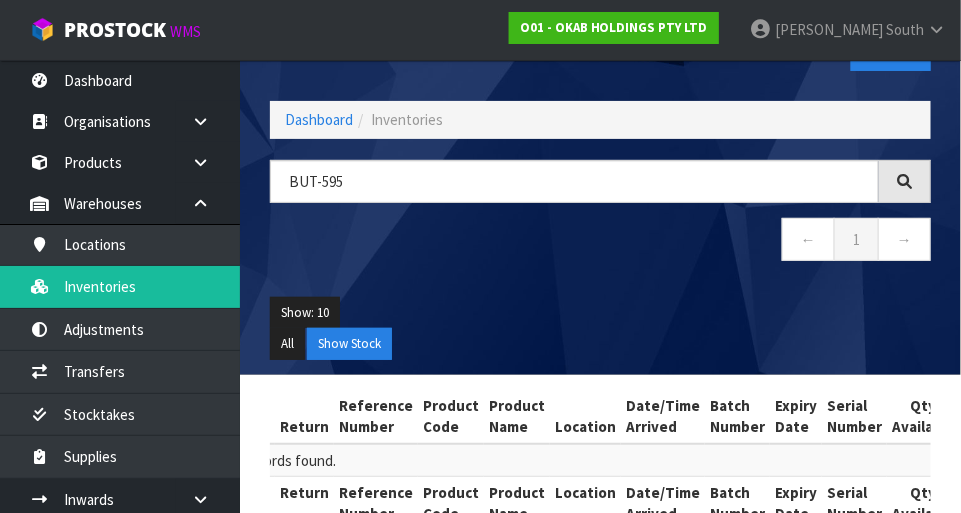 scroll, scrollTop: 112, scrollLeft: 0, axis: vertical 